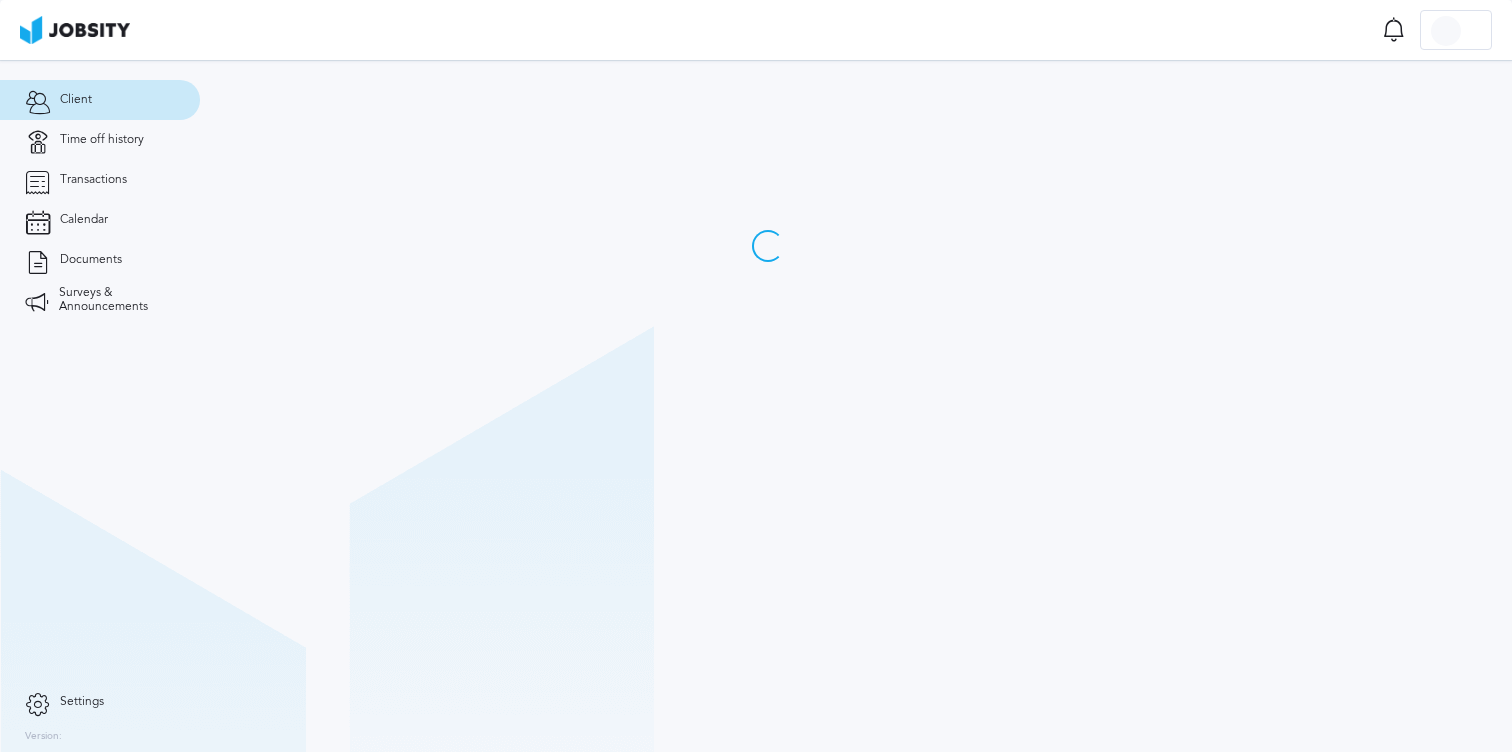 scroll, scrollTop: 0, scrollLeft: 0, axis: both 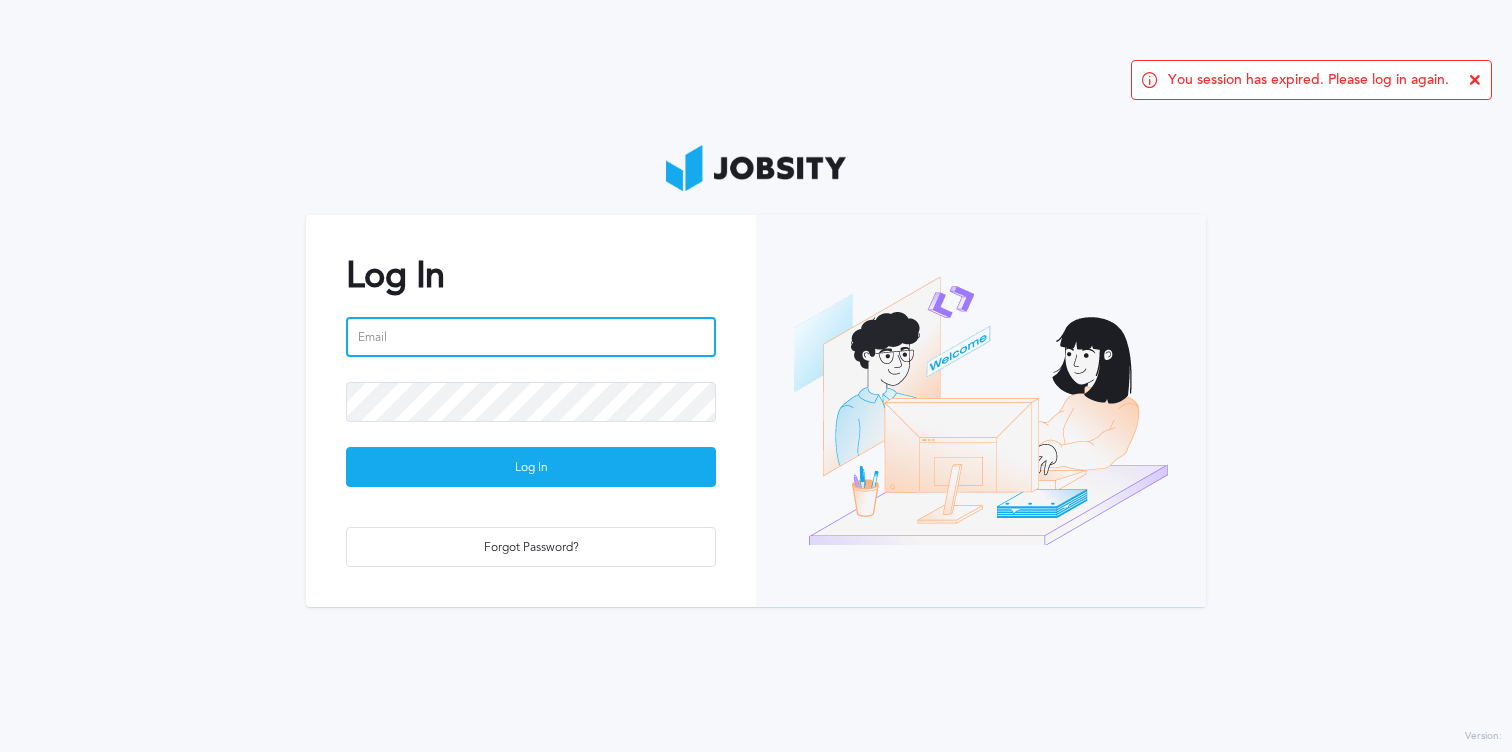 click at bounding box center [531, 337] 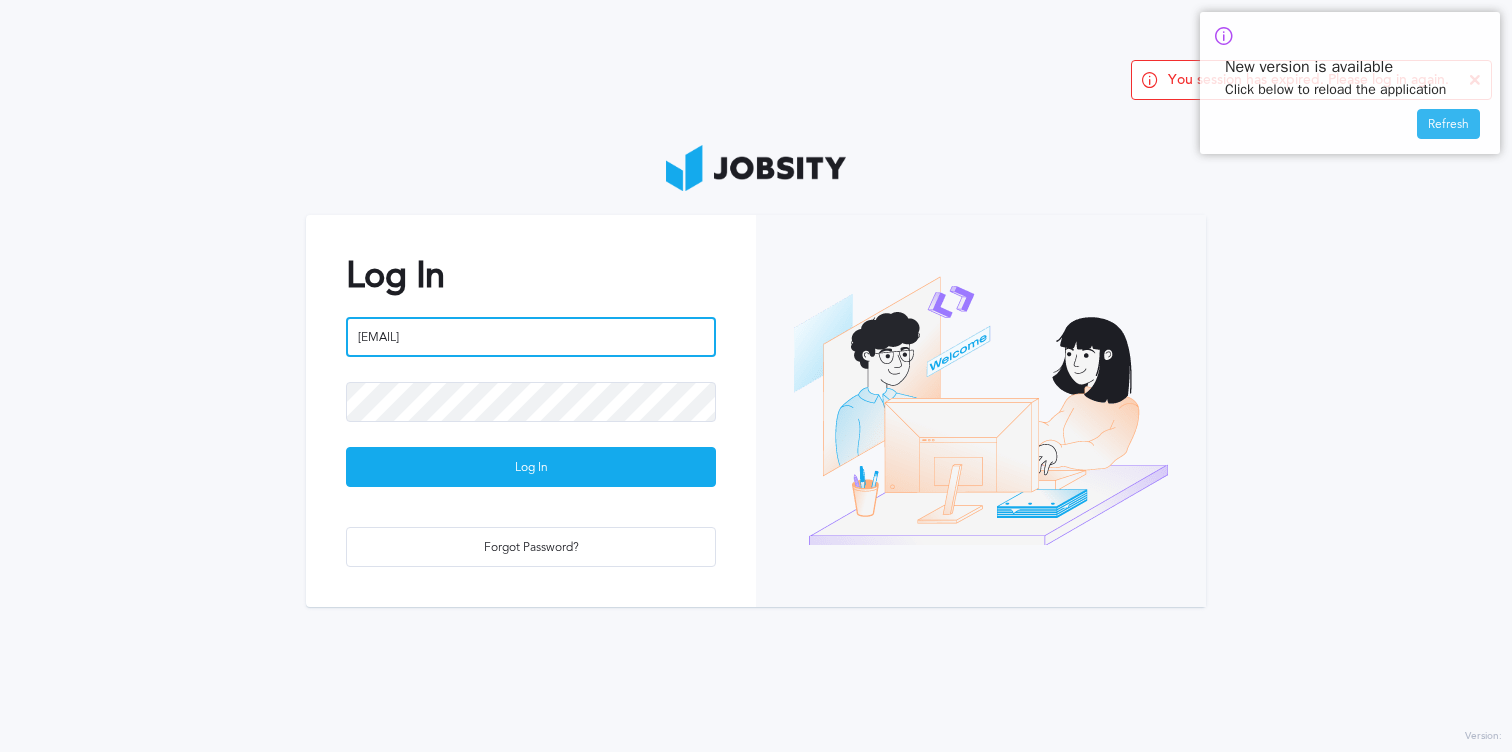 type on "[EMAIL]" 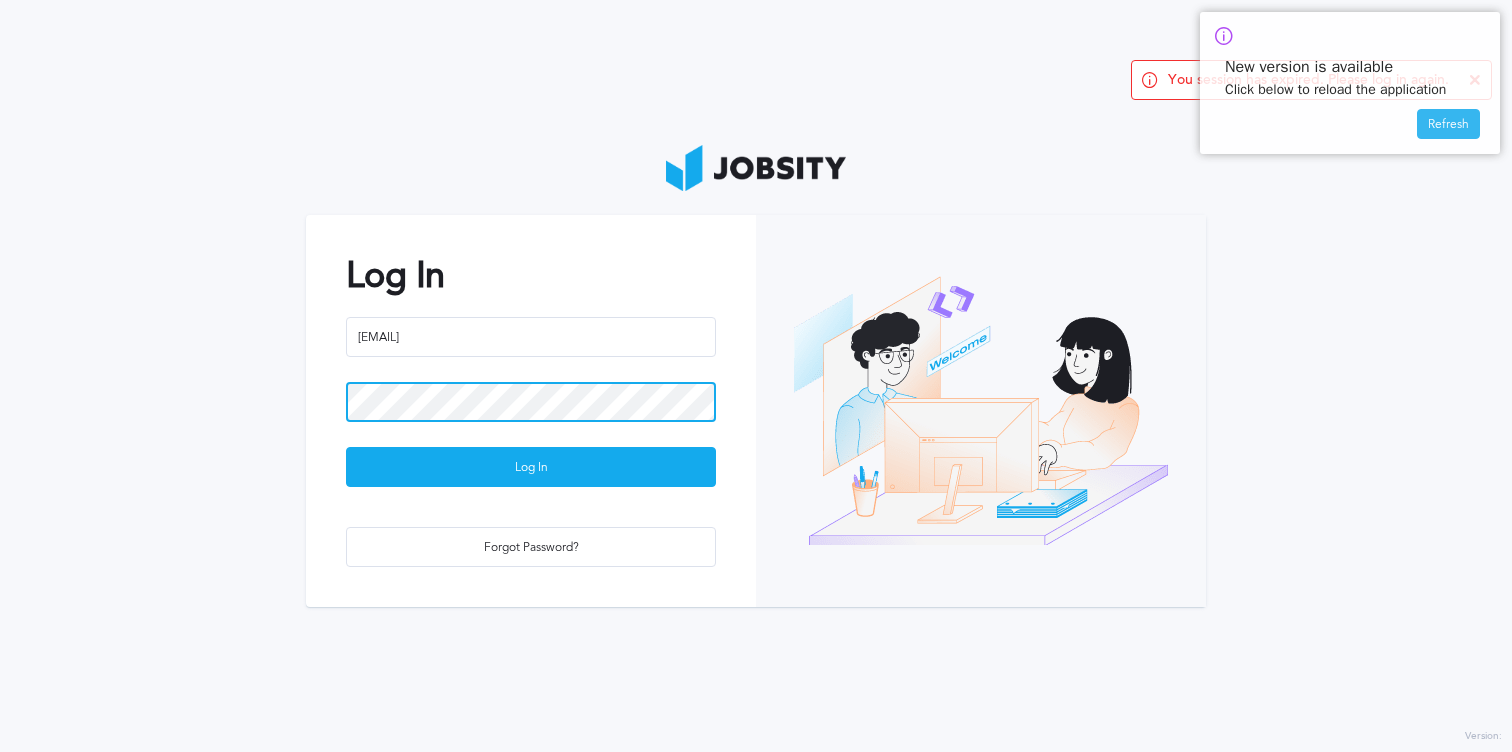 click on "Log In" at bounding box center (531, 467) 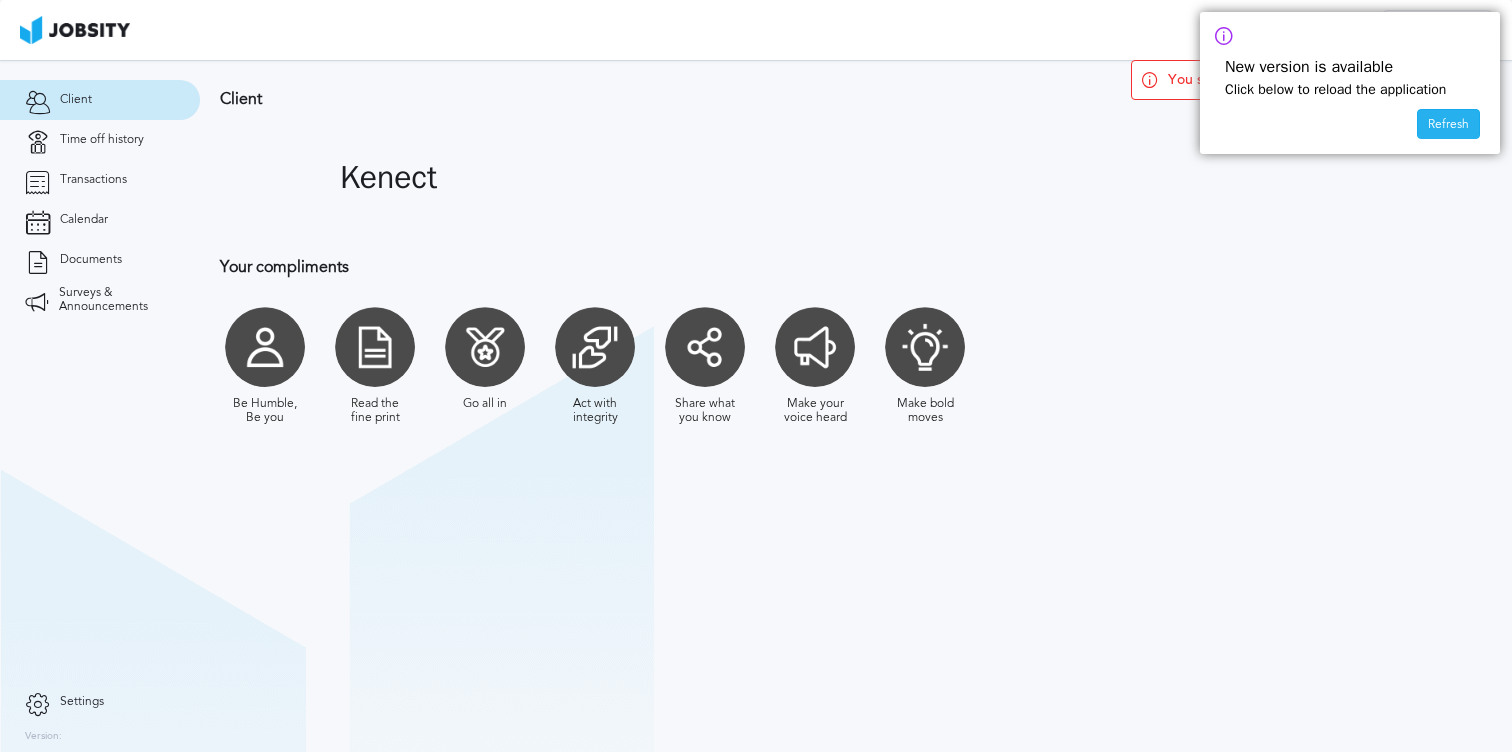 click on "Refresh" at bounding box center (1448, 125) 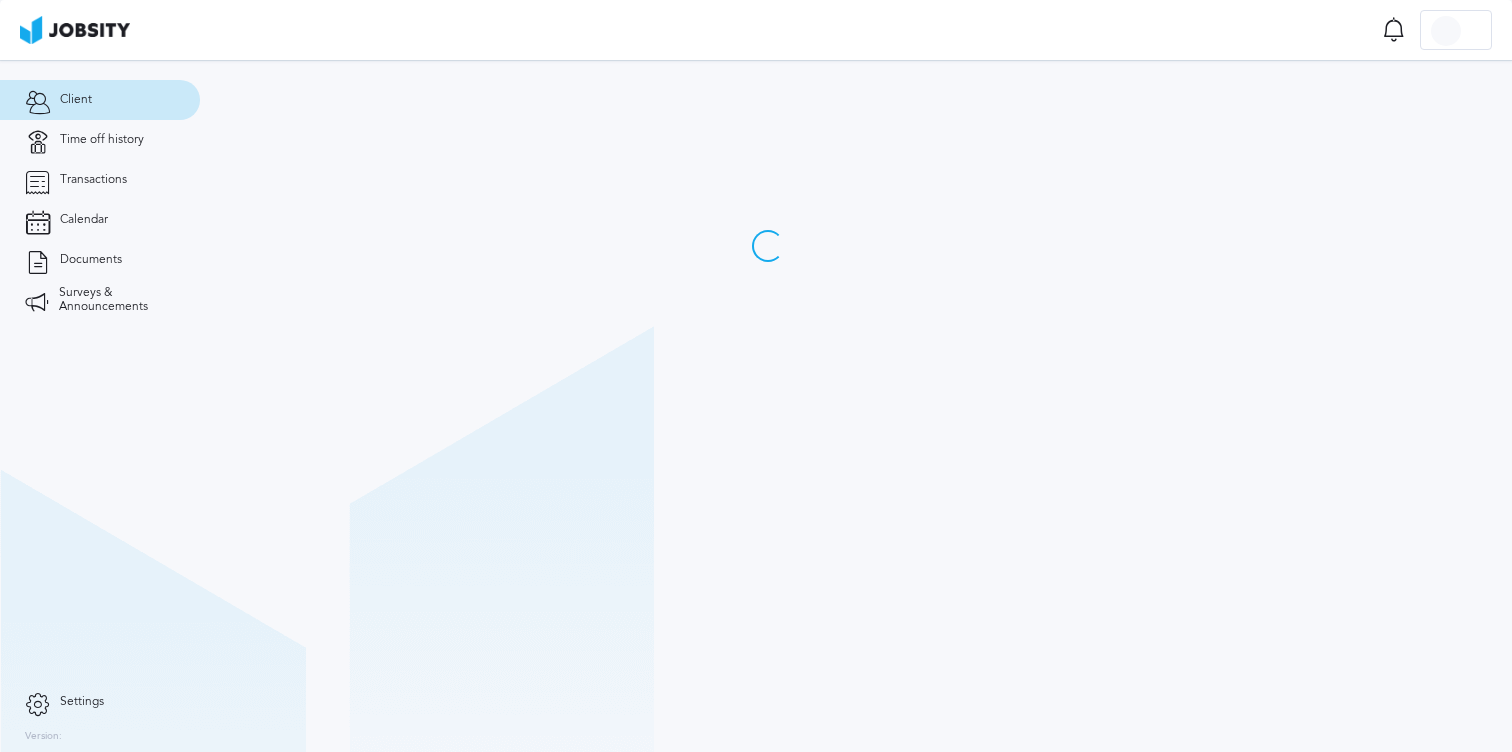 scroll, scrollTop: 0, scrollLeft: 0, axis: both 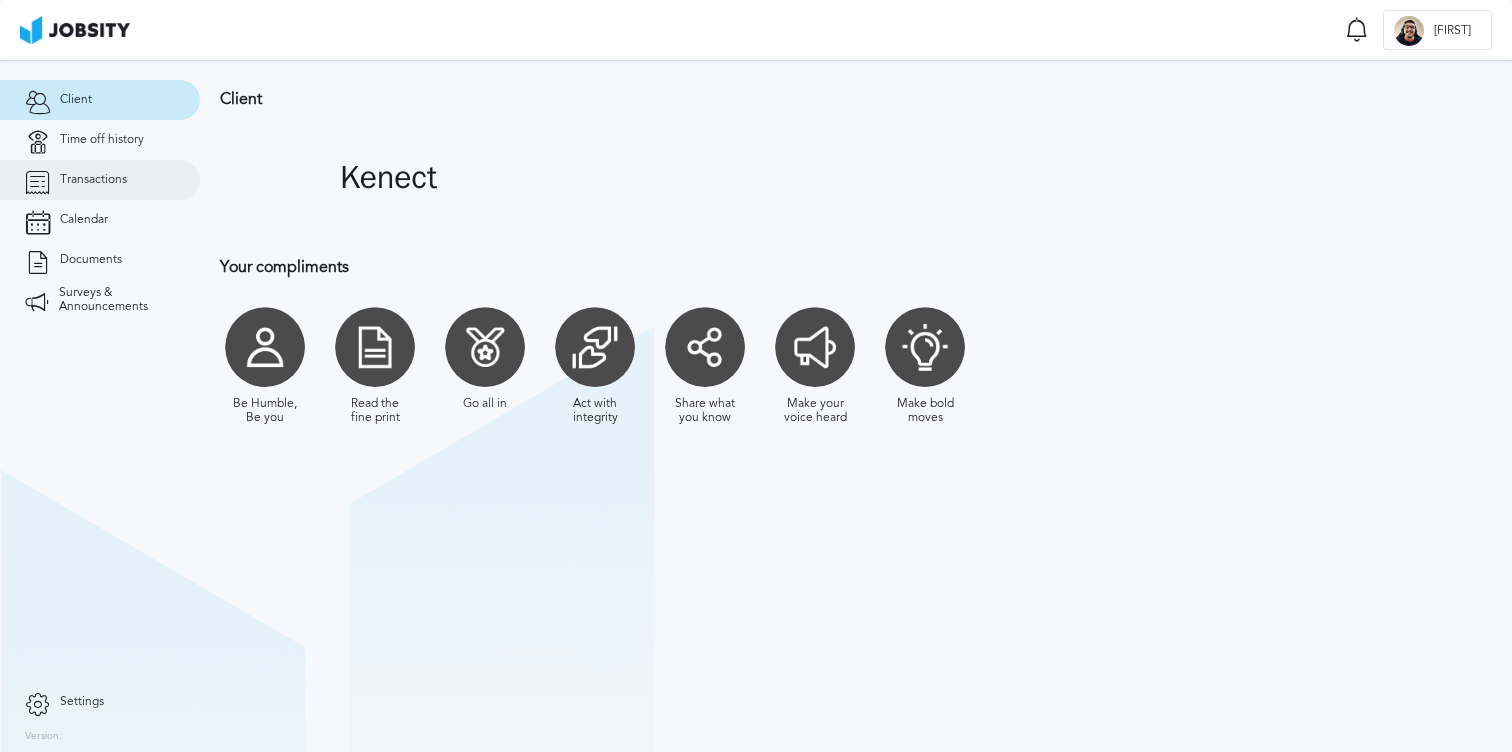 click on "Transactions" at bounding box center [93, 180] 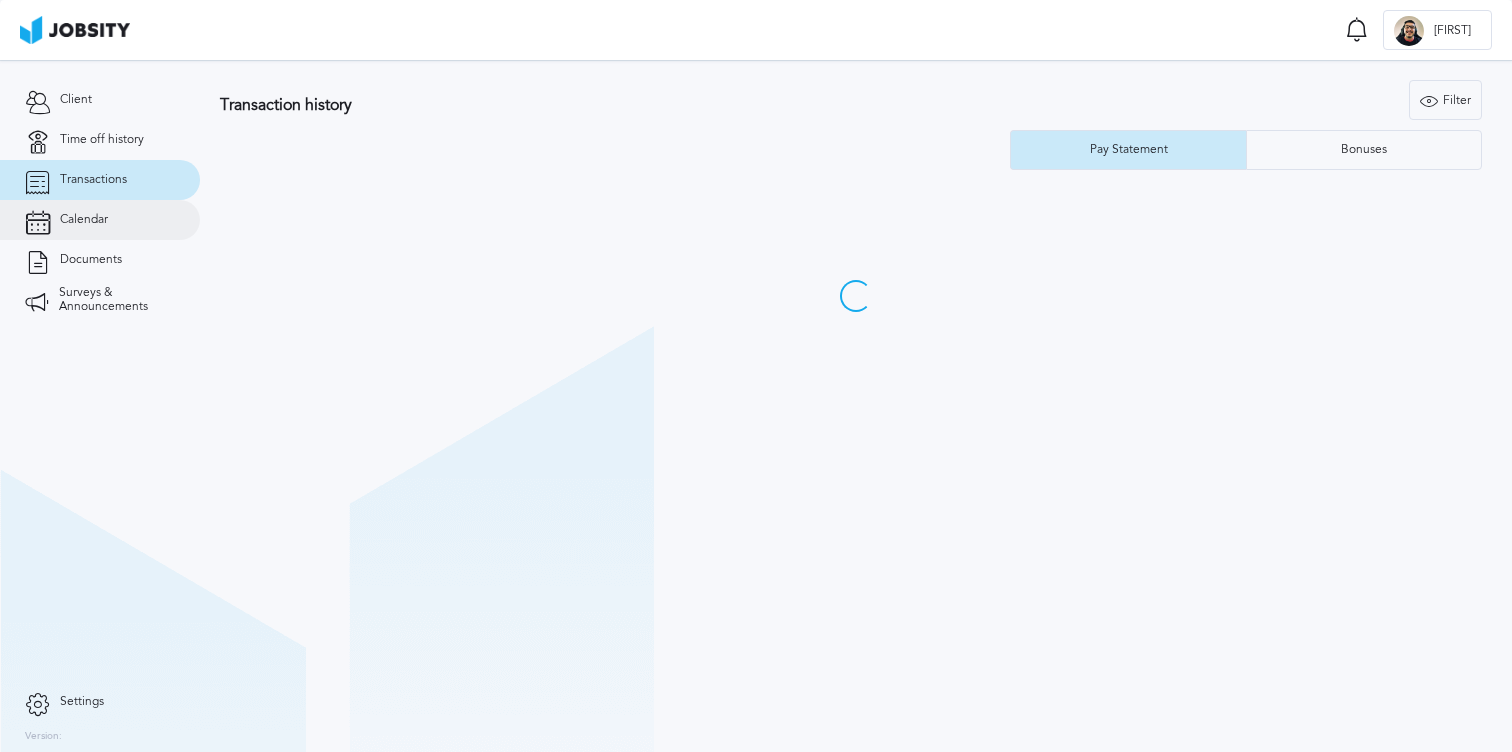 click on "Calendar" at bounding box center (84, 220) 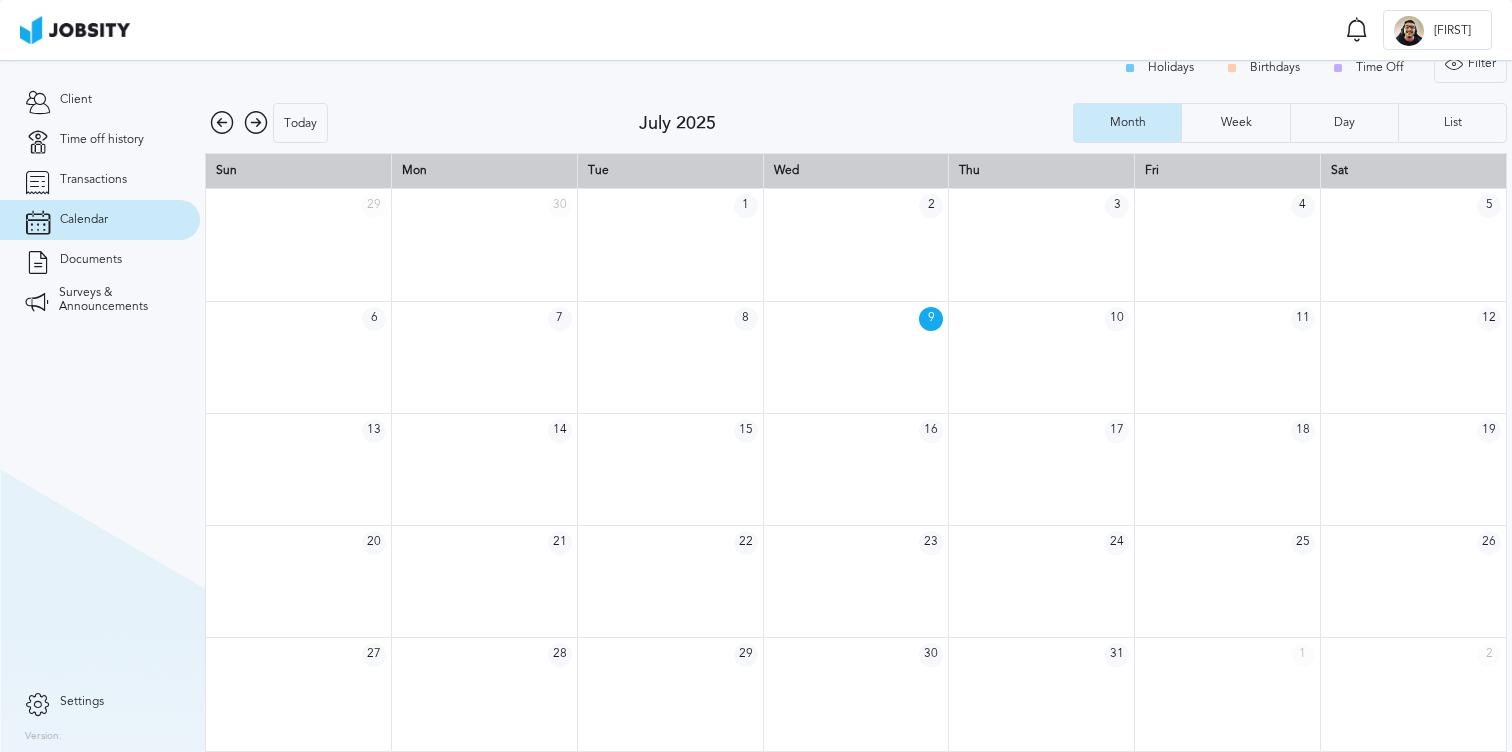 scroll, scrollTop: 23, scrollLeft: 0, axis: vertical 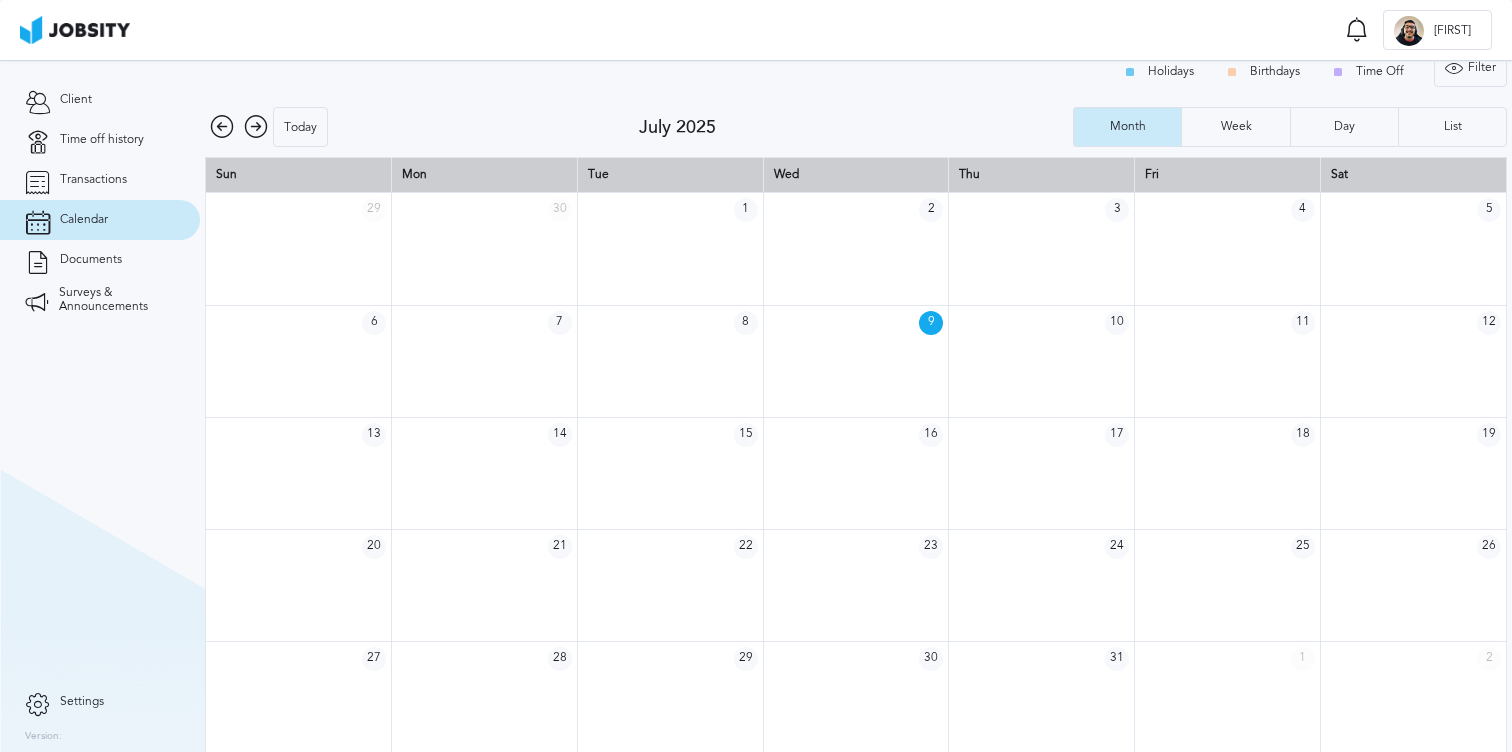 click at bounding box center [256, 127] 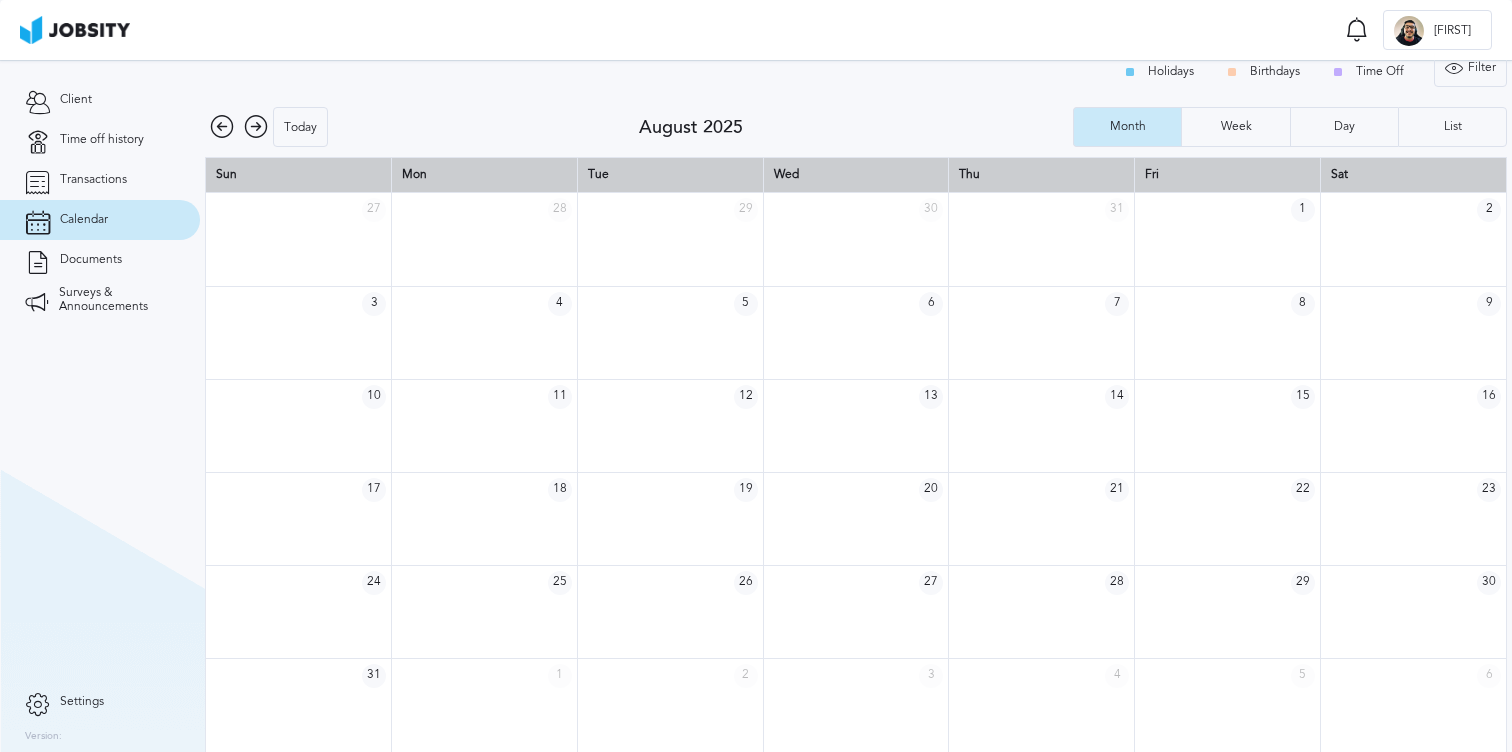 click at bounding box center (256, 127) 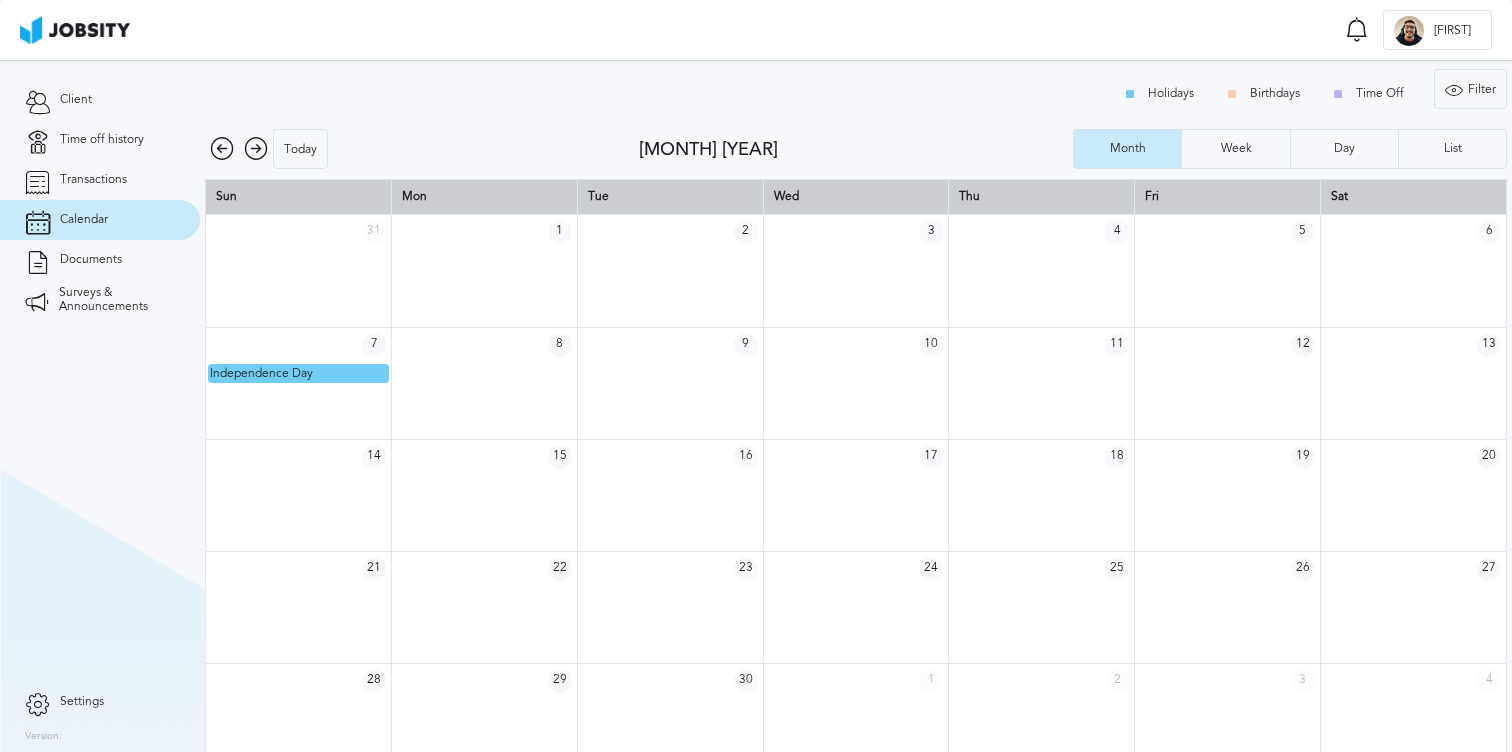 scroll, scrollTop: 0, scrollLeft: 0, axis: both 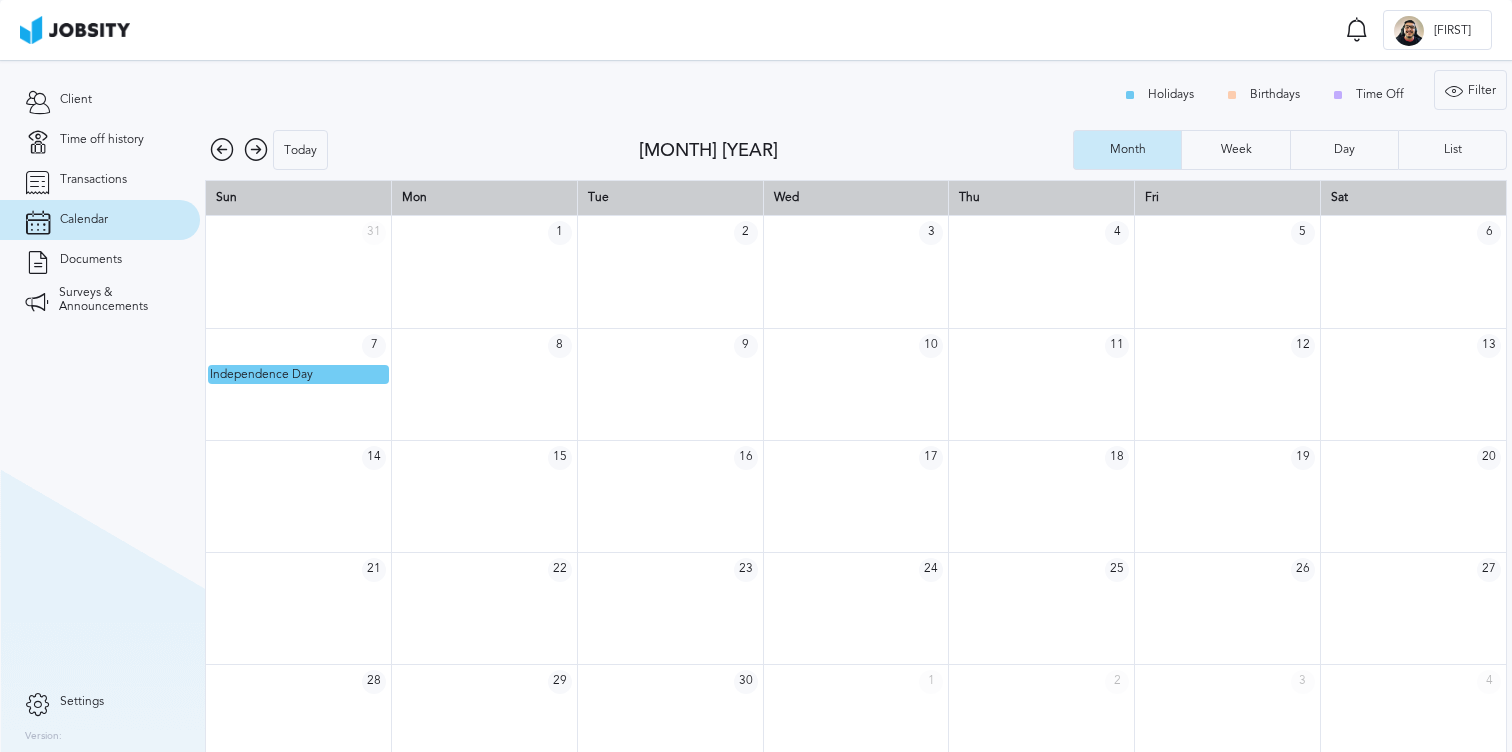 click at bounding box center (256, 150) 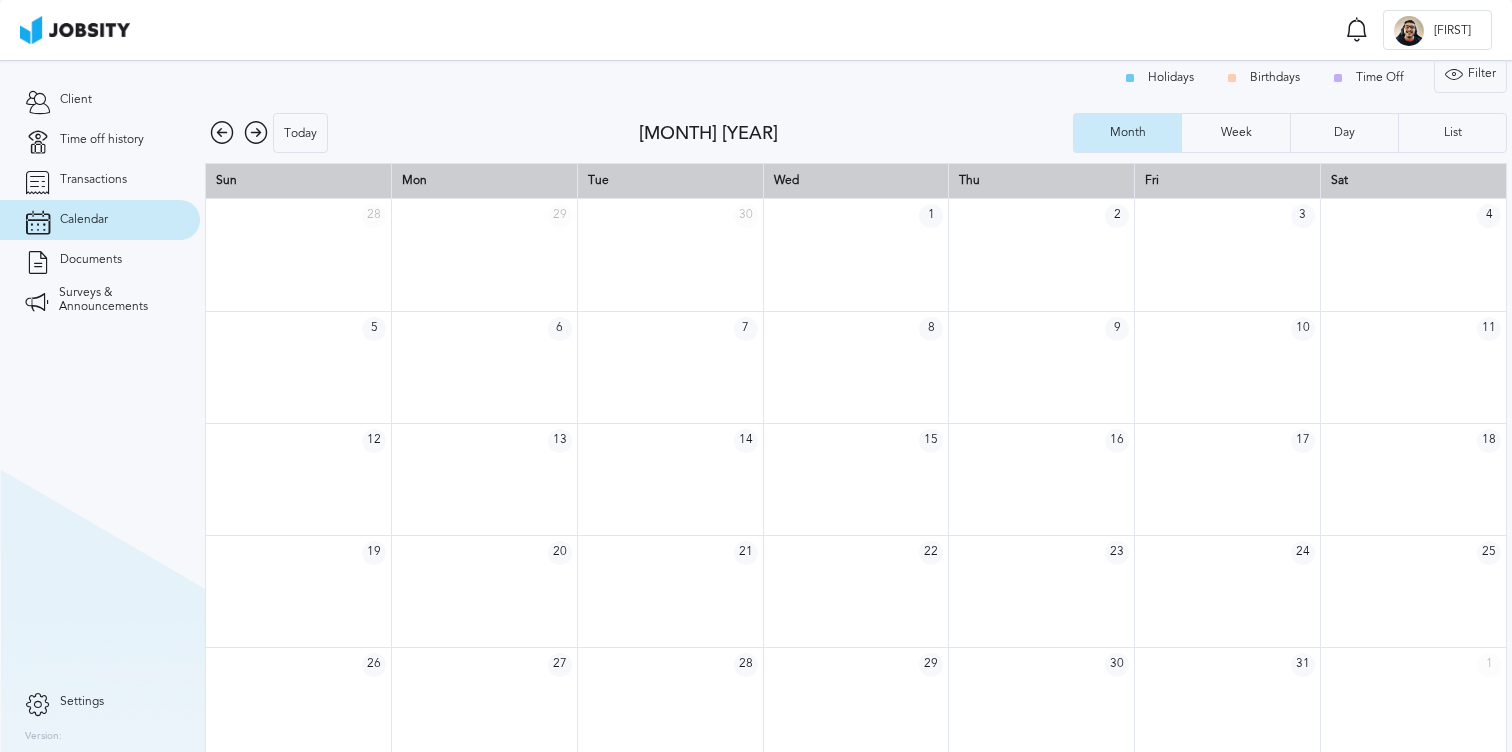 scroll, scrollTop: 0, scrollLeft: 0, axis: both 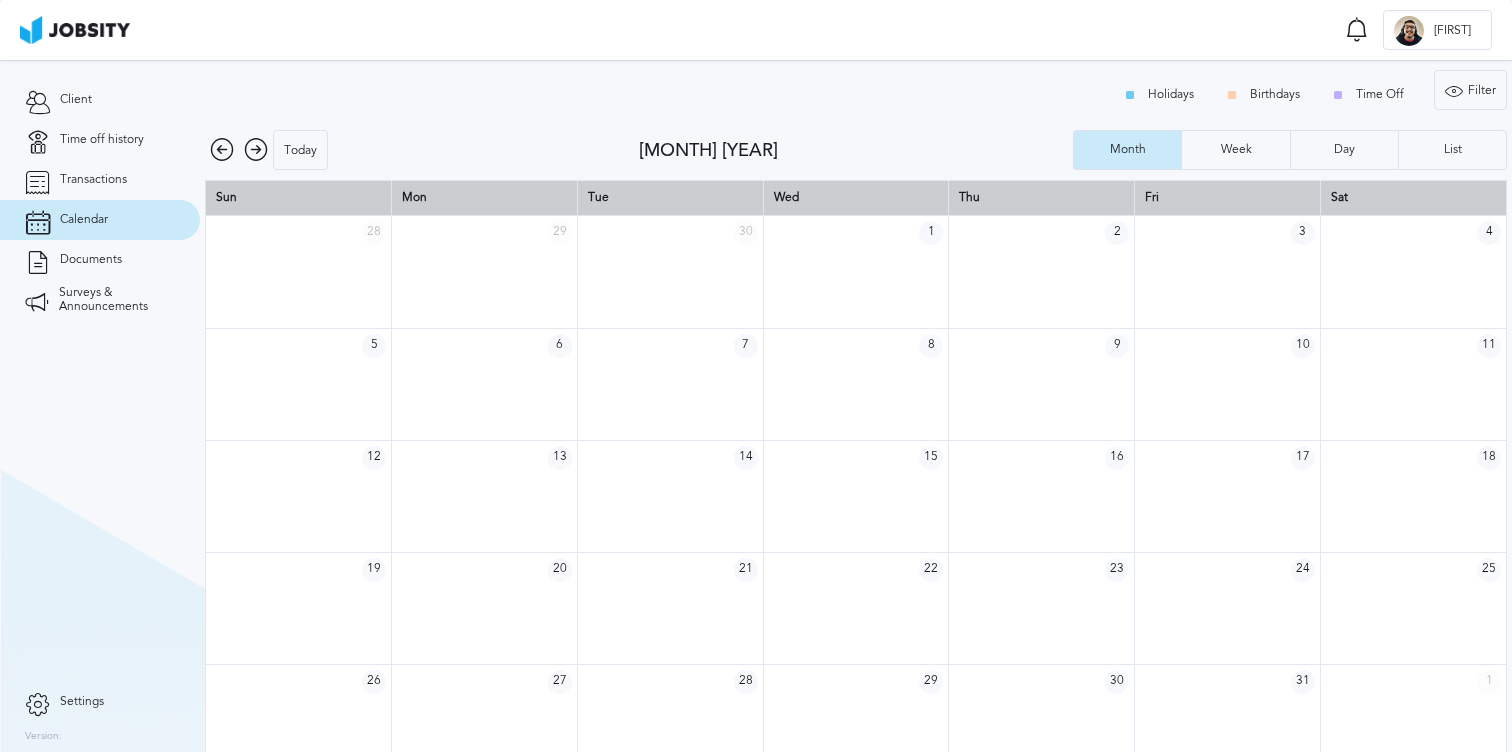 click at bounding box center [256, 150] 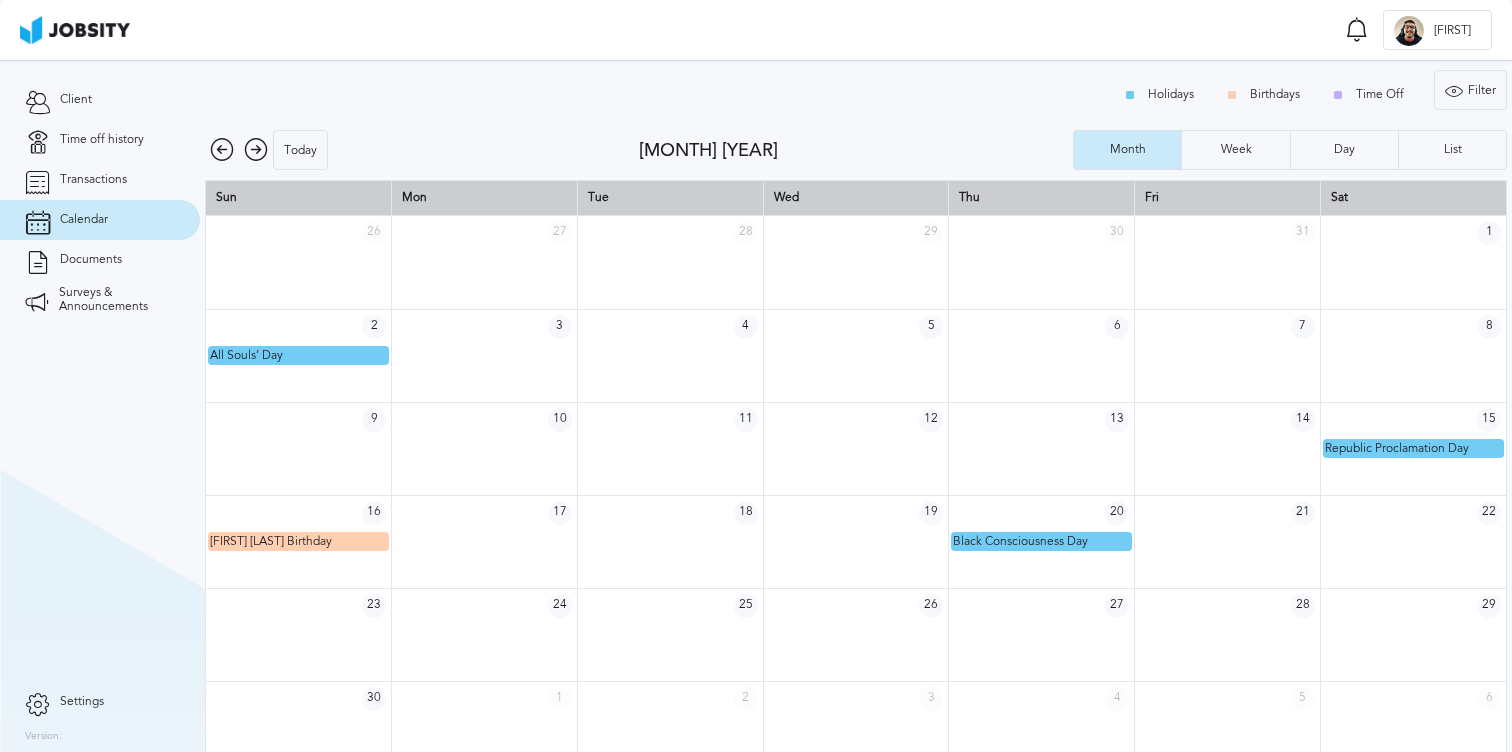 click at bounding box center (256, 150) 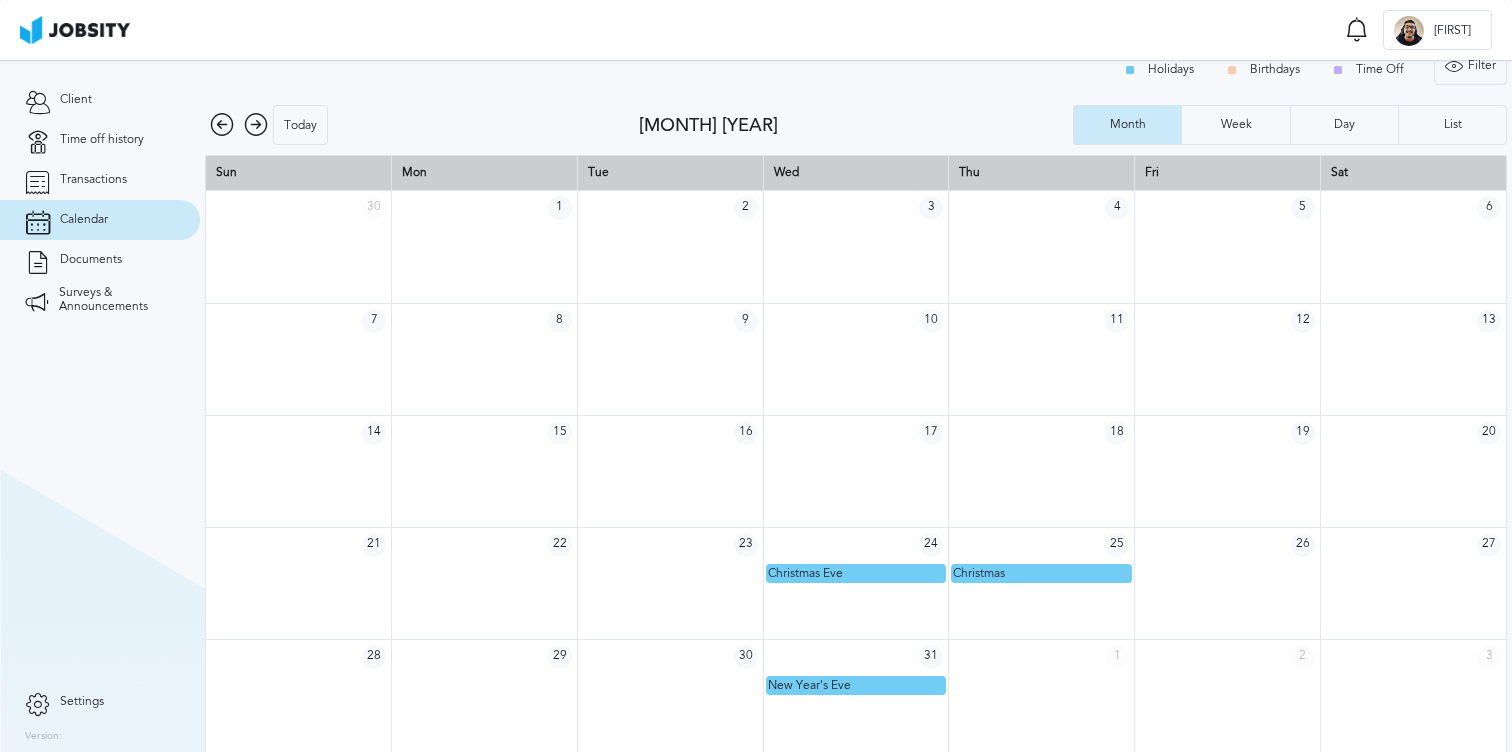 scroll, scrollTop: 27, scrollLeft: 0, axis: vertical 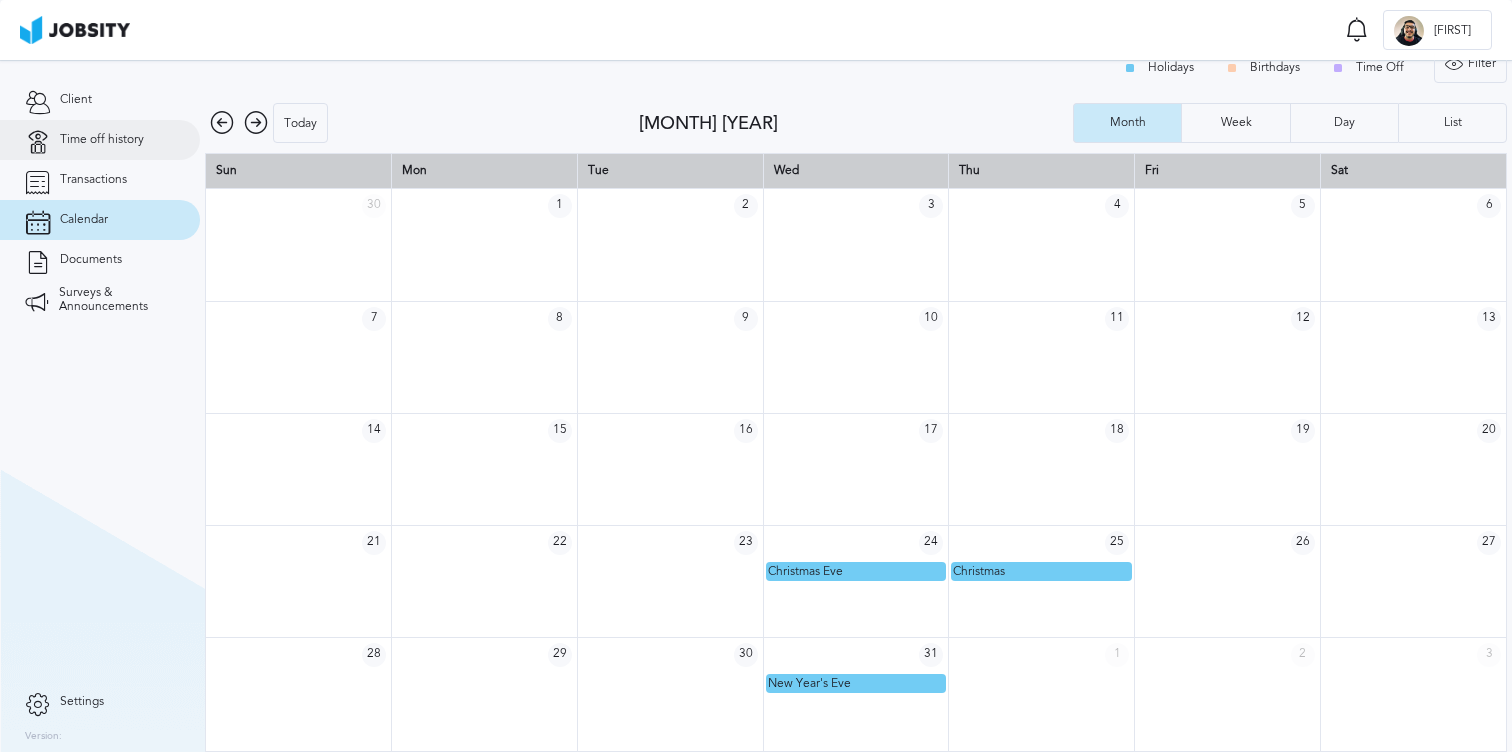 click on "Time off history" at bounding box center [102, 140] 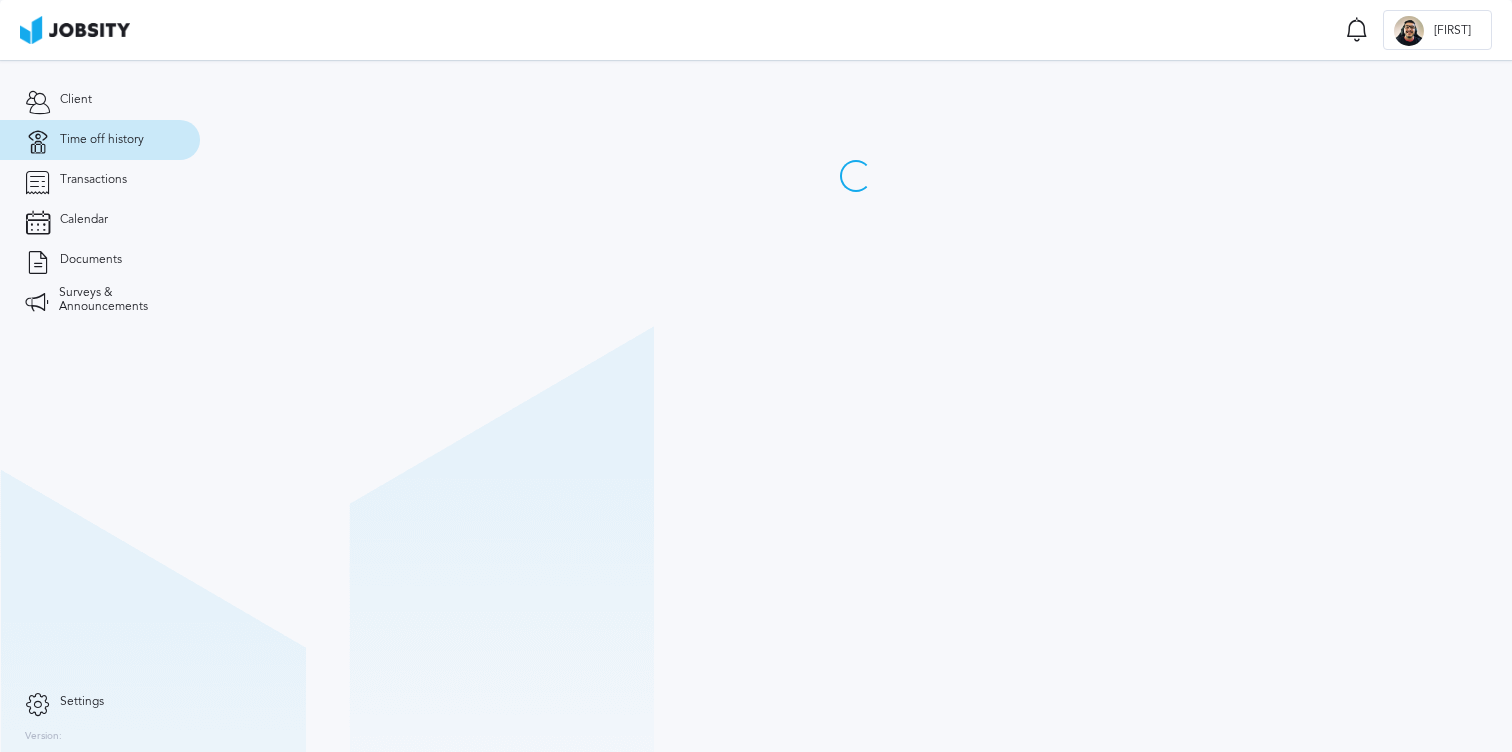 scroll, scrollTop: 0, scrollLeft: 0, axis: both 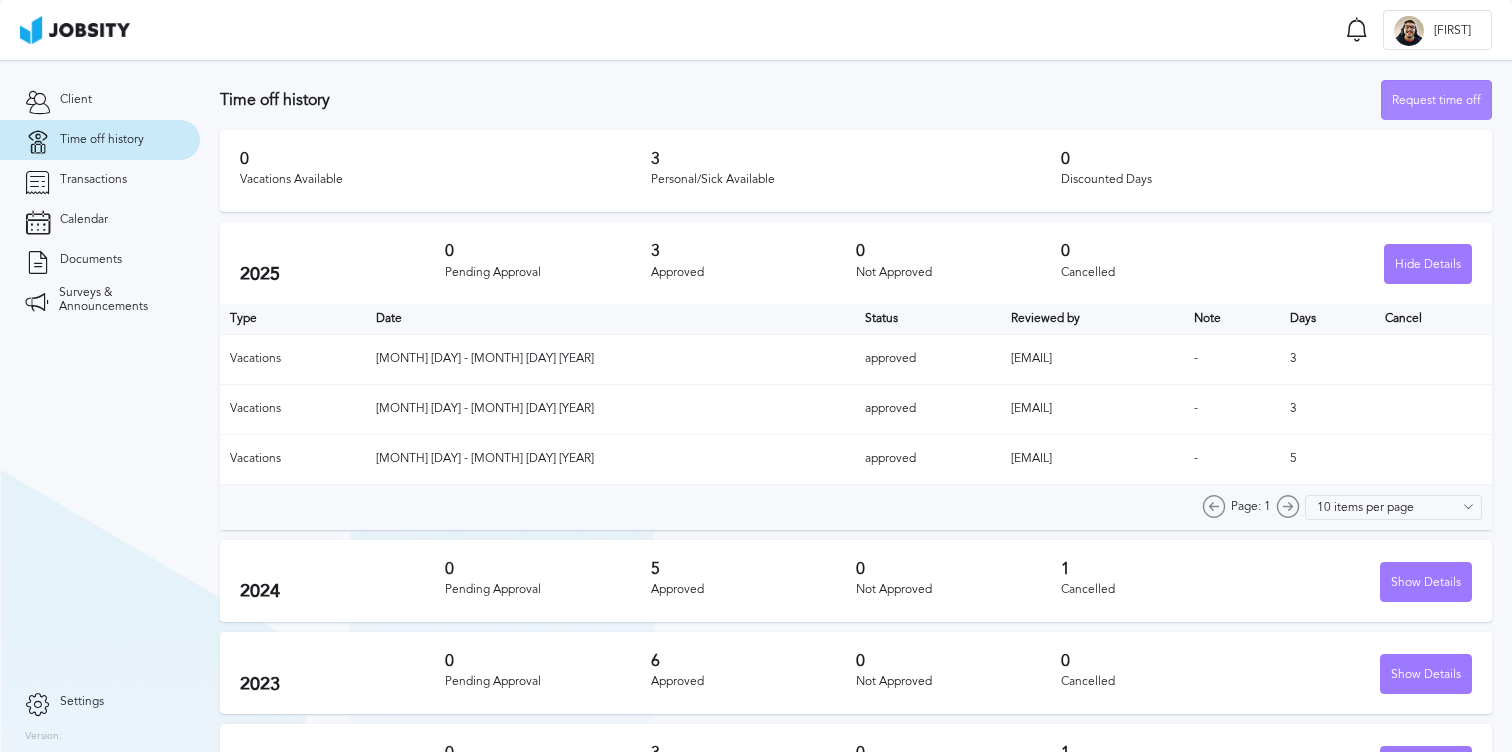 click on "Request time off" at bounding box center (1436, 101) 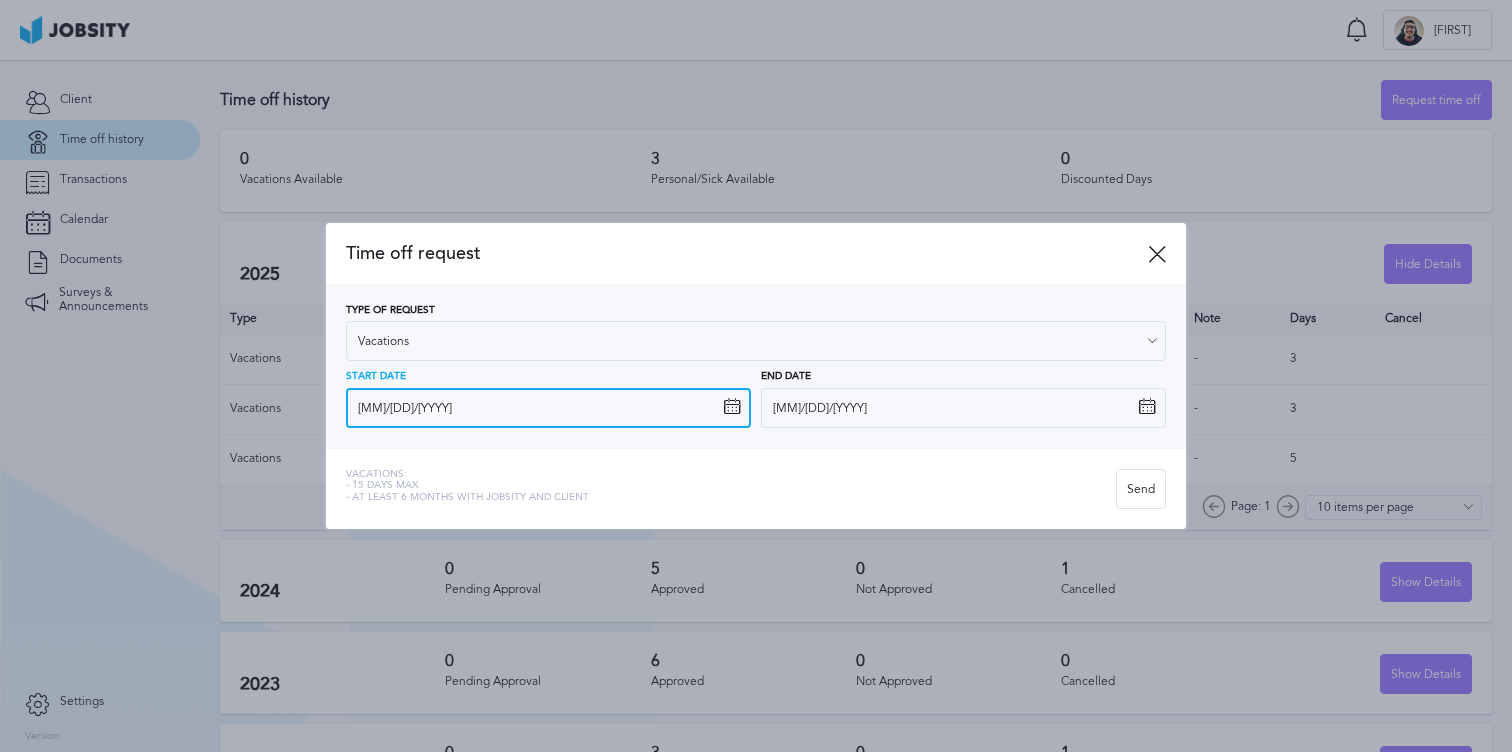 click on "[MM]/[DD]/[YYYY]" at bounding box center [548, 408] 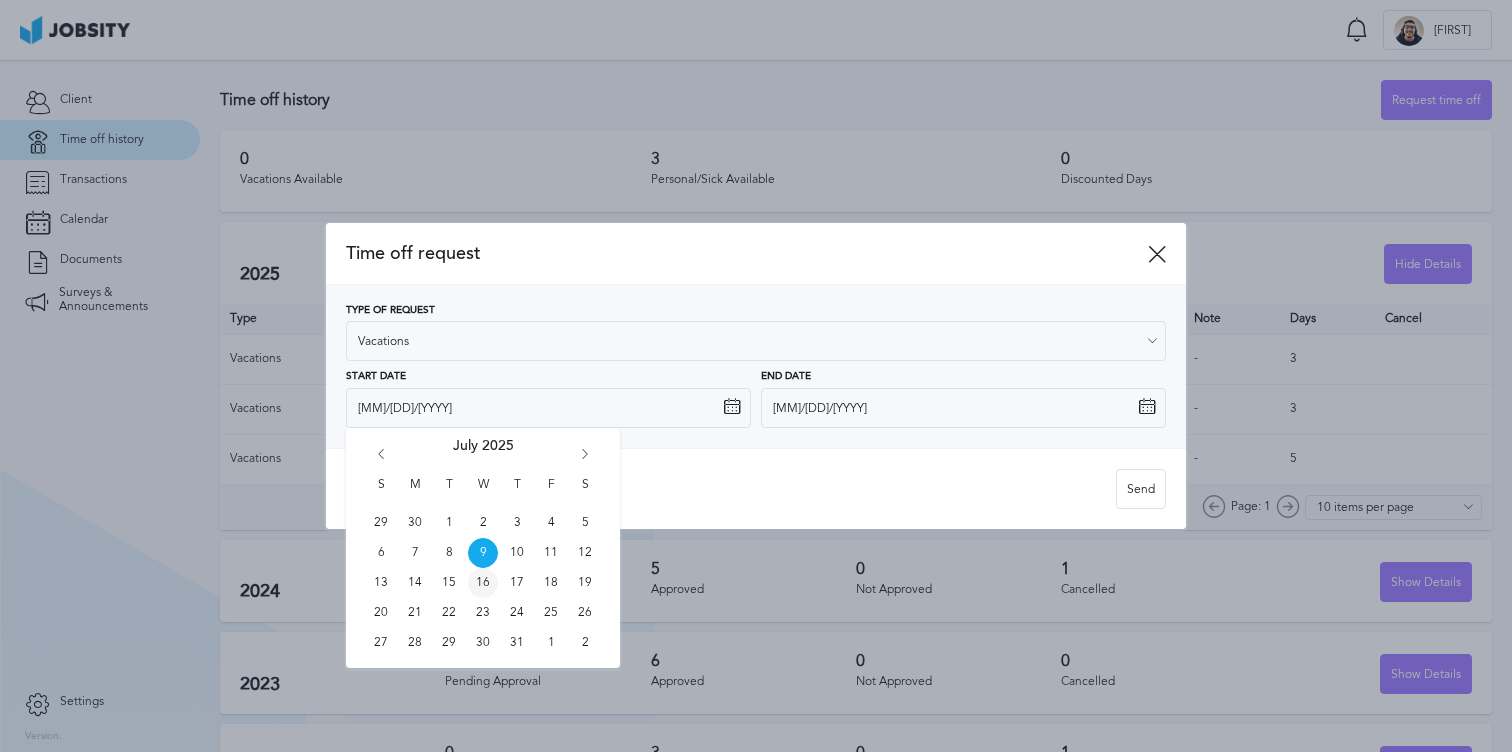 click on "16" at bounding box center [483, 583] 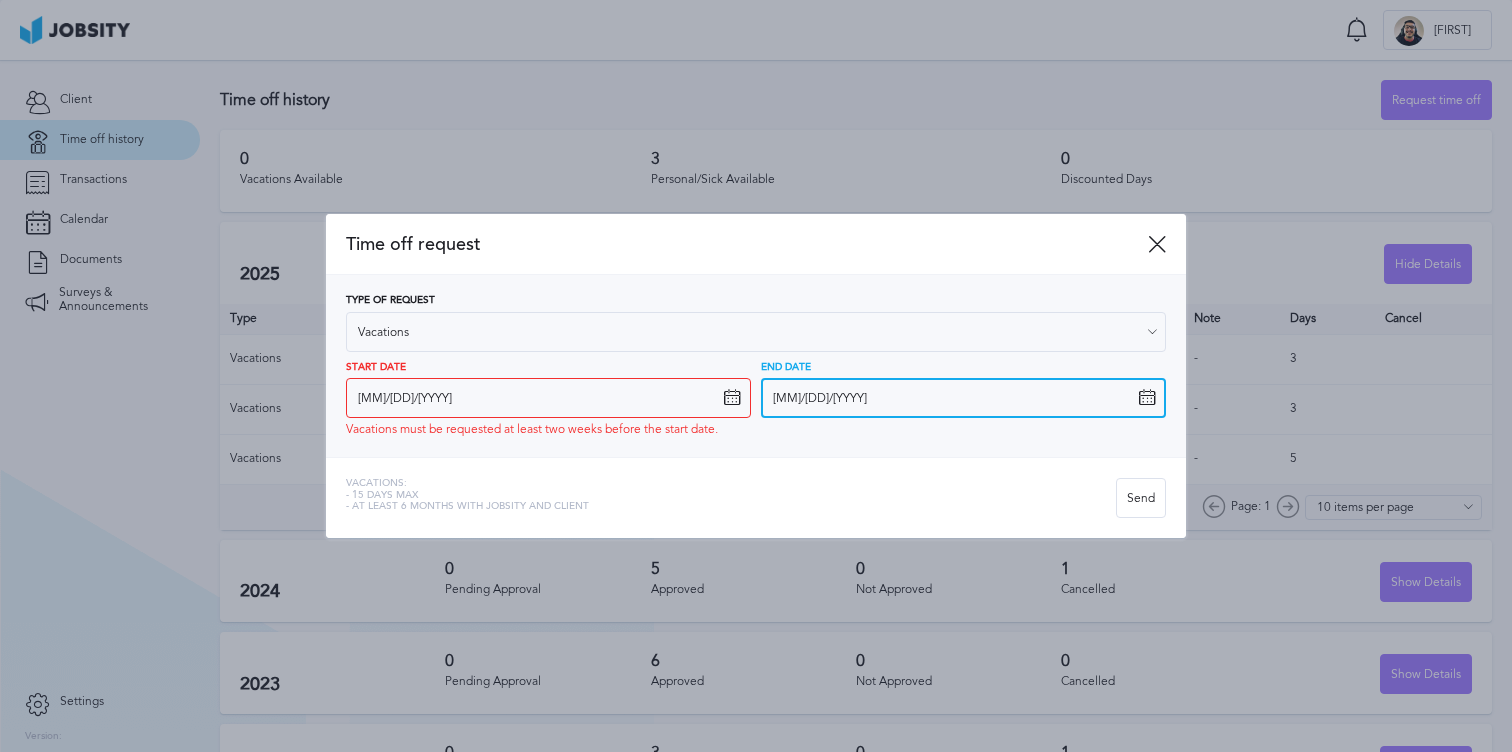 click on "[MM]/[DD]/[YYYY]" at bounding box center [963, 398] 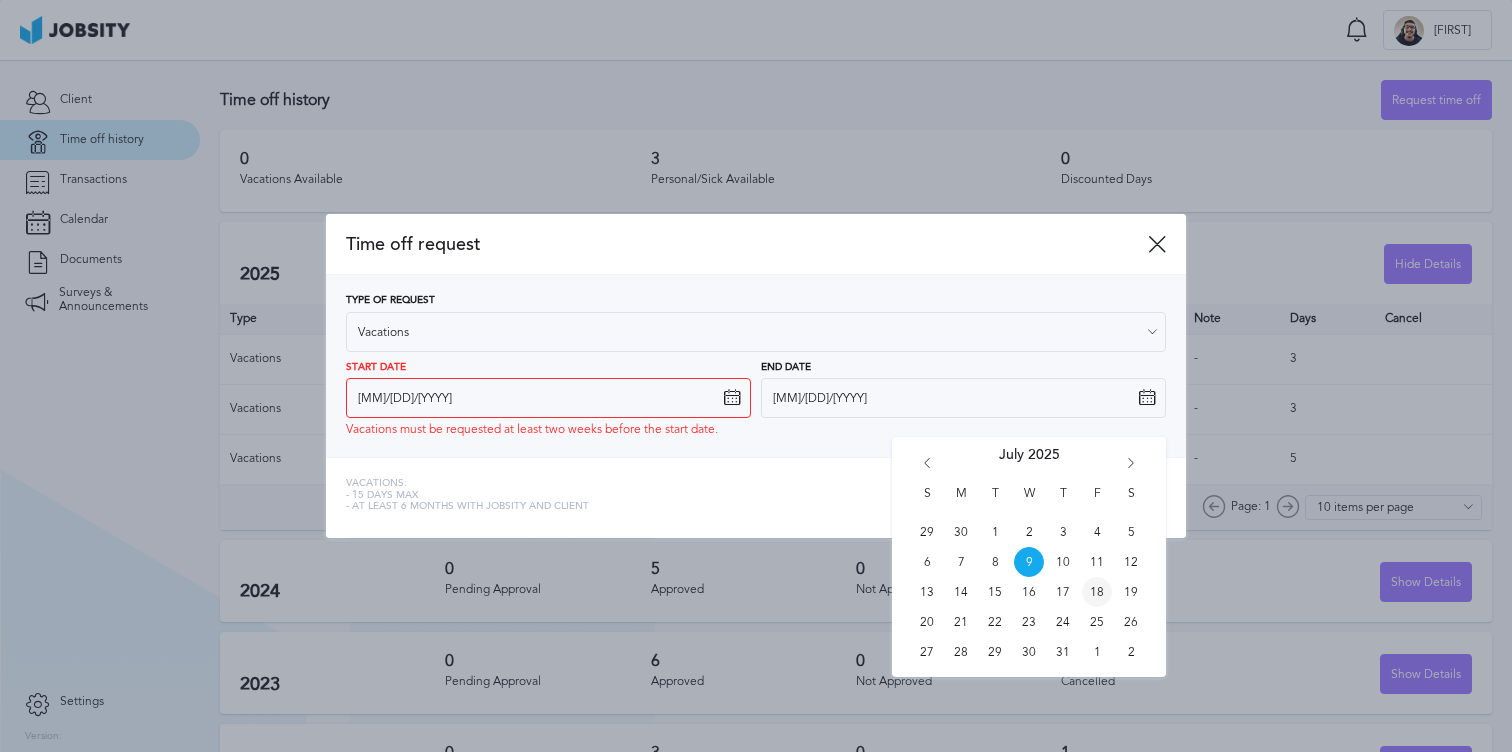 click on "18" at bounding box center (1097, 592) 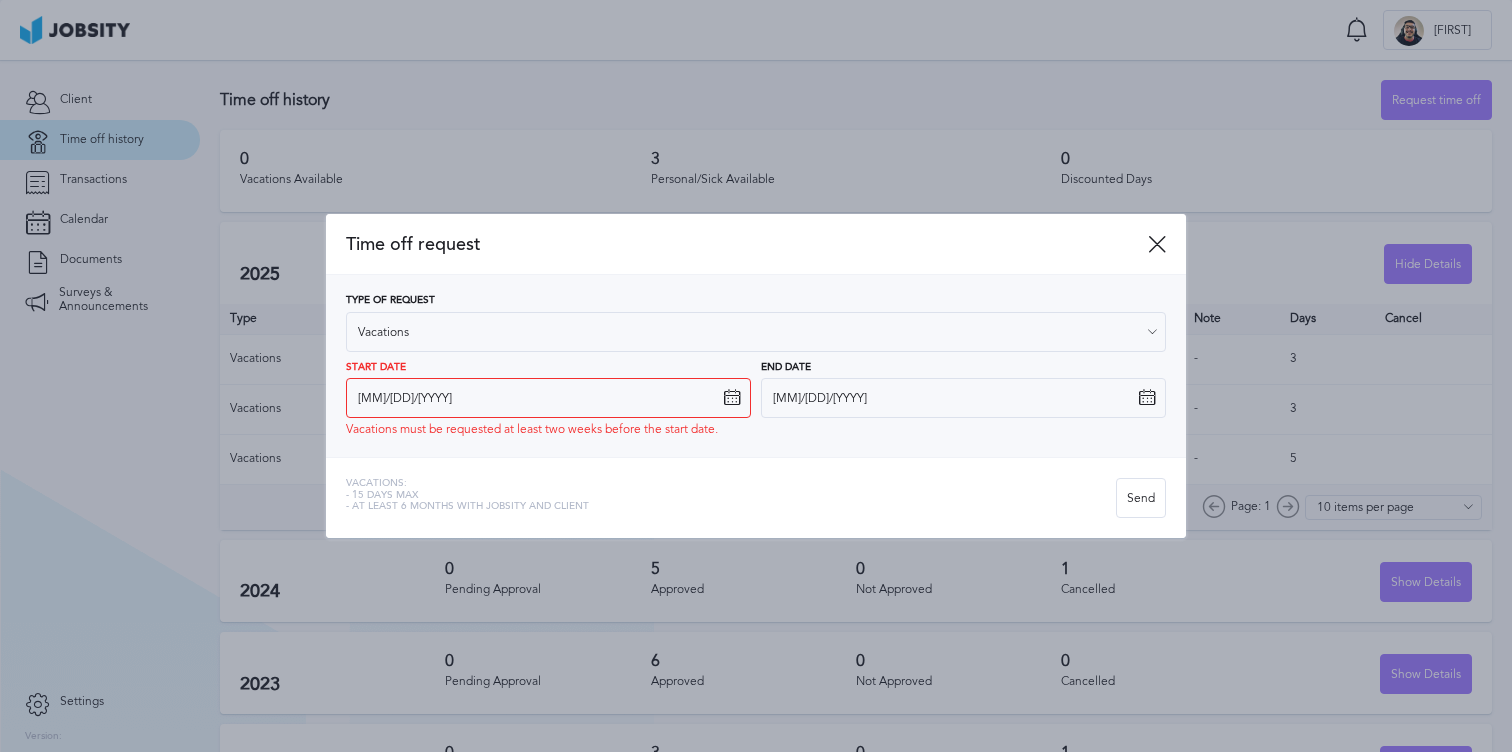 click on "Type of Request Vacations Vacations Personal day Sick day PTO Maternity / Paternity Start Date [MM]/[DD]/[YYYY] Vacations must be requested at least two weeks before the start date. S M T W T F S 29 30 1 2 3 4 5 6 7 8 9 10 11 12 13 14 15 16 17 18 19 20 21 22 23 24 25 26 27 28 29 30 31 1 2 [MONTH] [YEAR] End Date [MM]/[DD]/[YYYY] S M T W T F S 29 30 1 2 3 4 5 6 7 8 9 10 11 12 13 14 15 16 17 18 19 20 21 22 23 24 25 26 27 28 29 30 31 1 2 [MONTH] [YEAR]" at bounding box center [756, 366] 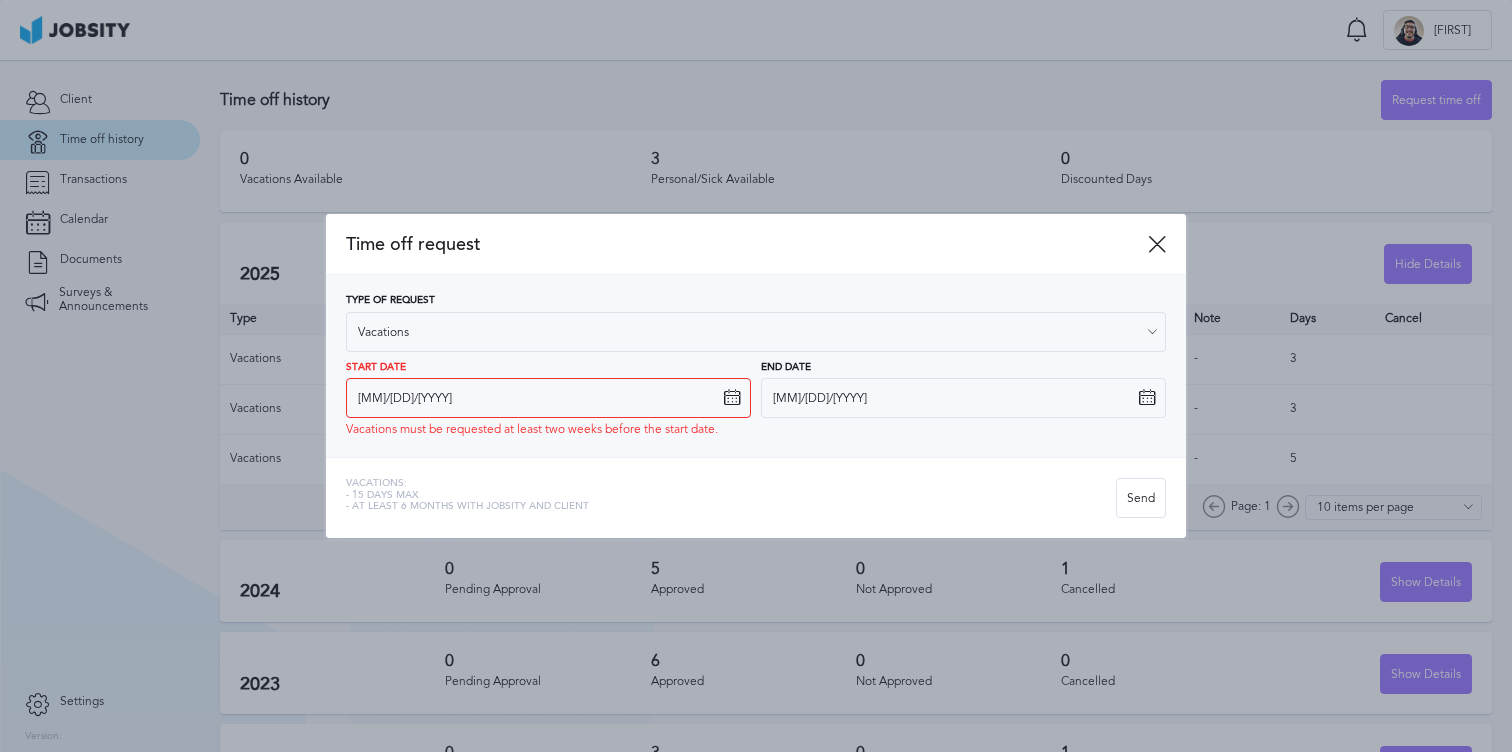 click on "Type of Request Vacations Vacations Personal day Sick day PTO Maternity / Paternity Start Date [MM]/[DD]/[YYYY] Vacations must be requested at least two weeks before the start date. S M T W T F S 29 30 1 2 3 4 5 6 7 8 9 10 11 12 13 14 15 16 17 18 19 20 21 22 23 24 25 26 27 28 29 30 31 1 2 [MONTH] [YEAR] End Date [MM]/[DD]/[YYYY] S M T W T F S 29 30 1 2 3 4 5 6 7 8 9 10 11 12 13 14 15 16 17 18 19 20 21 22 23 24 25 26 27 28 29 30 31 1 2 [MONTH] [YEAR]" at bounding box center [756, 366] 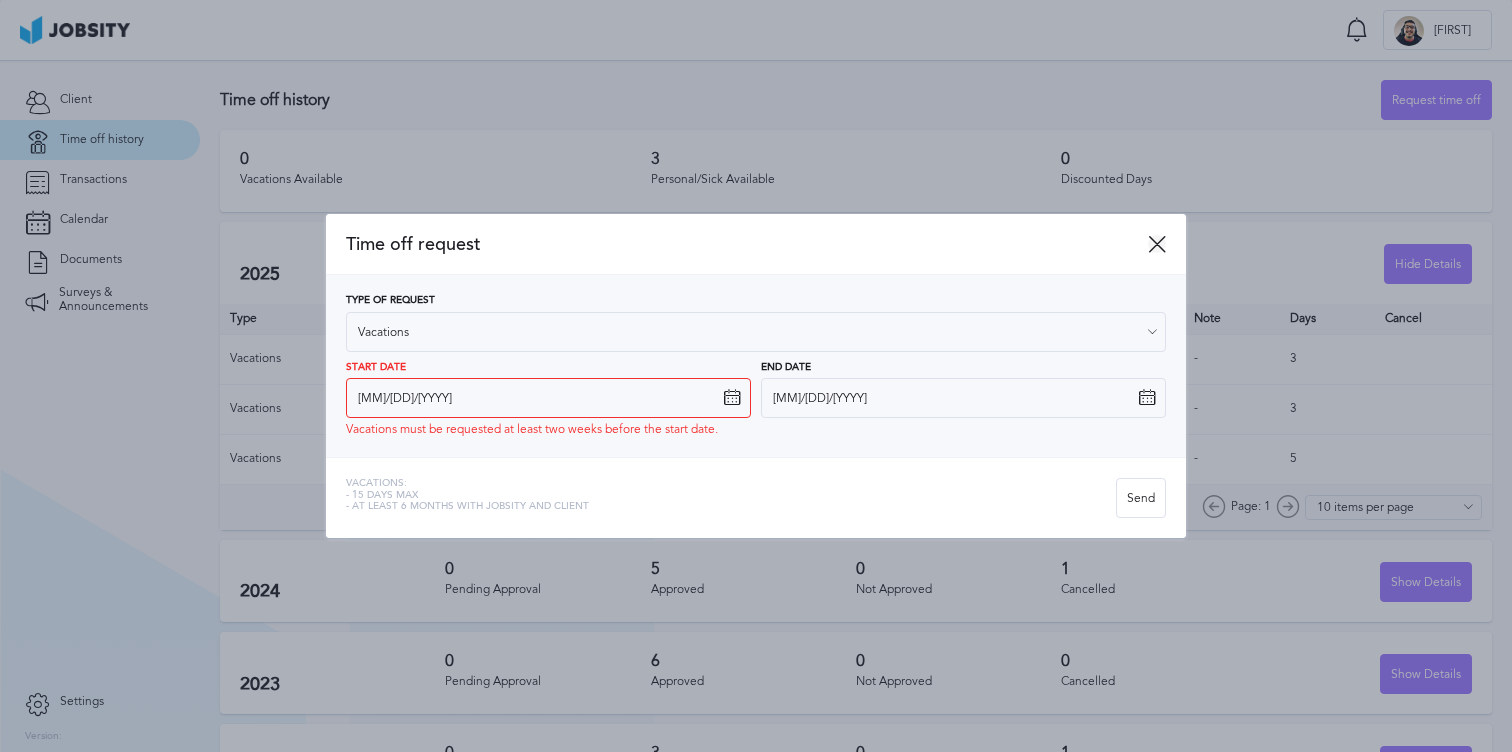 click at bounding box center [1157, 244] 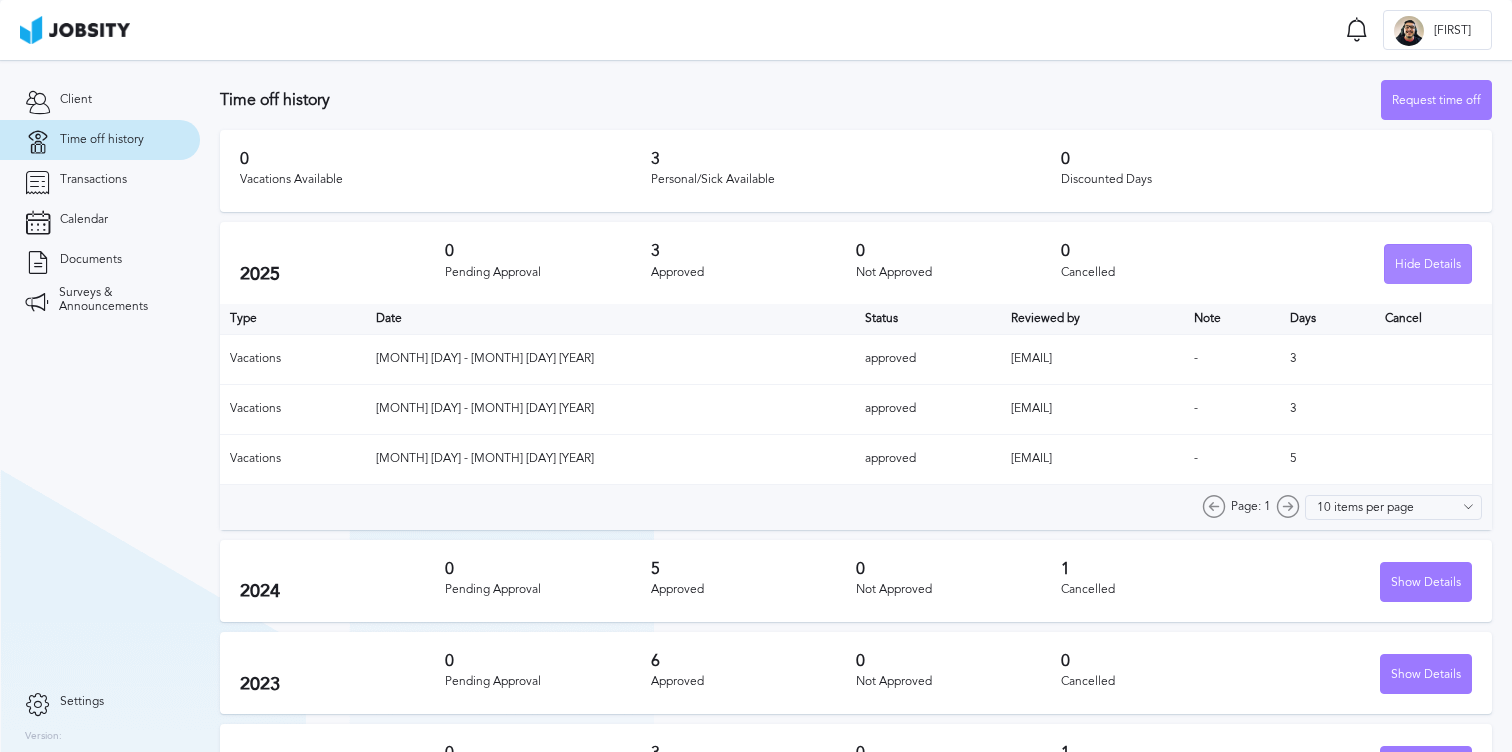 click on "Hide Details" at bounding box center (1428, 265) 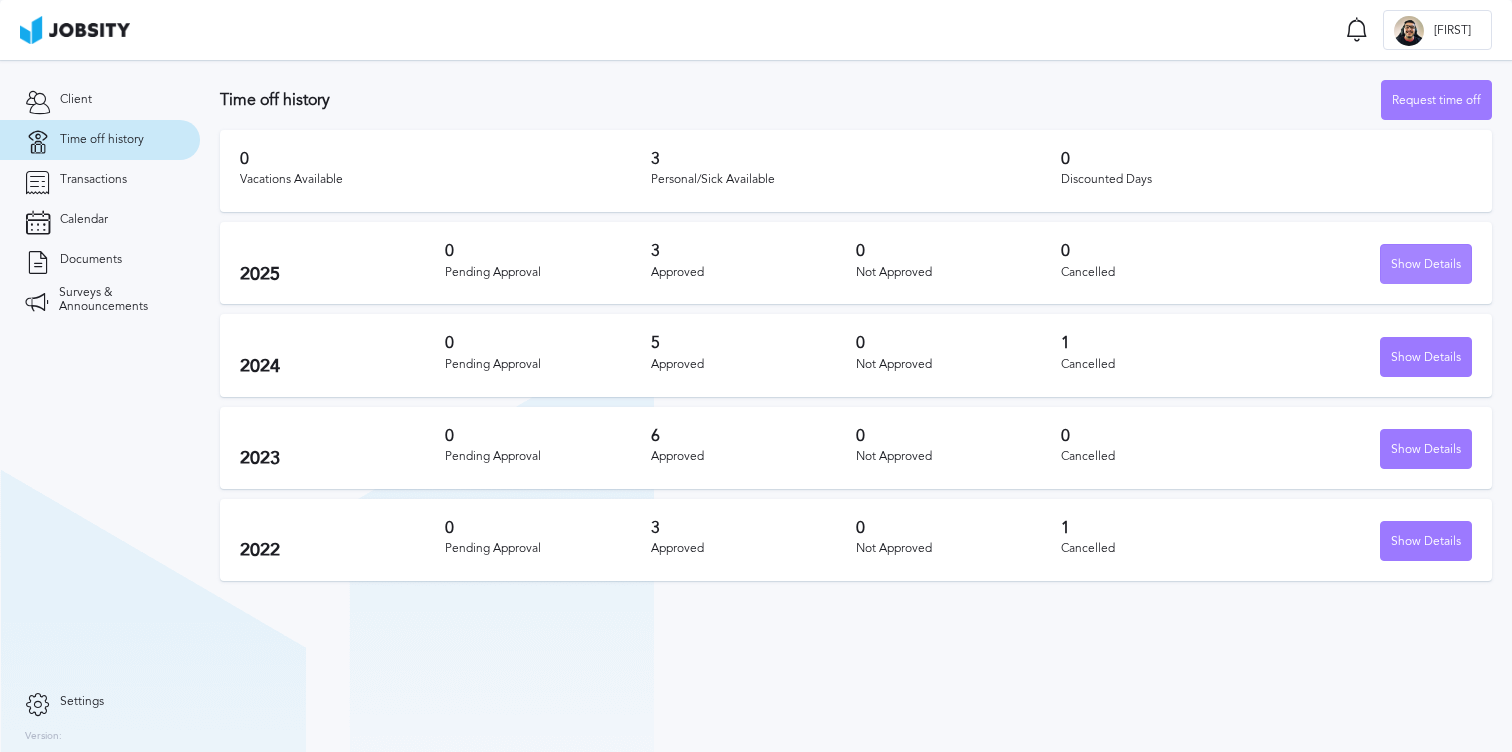 click on "Show Details" at bounding box center (1426, 265) 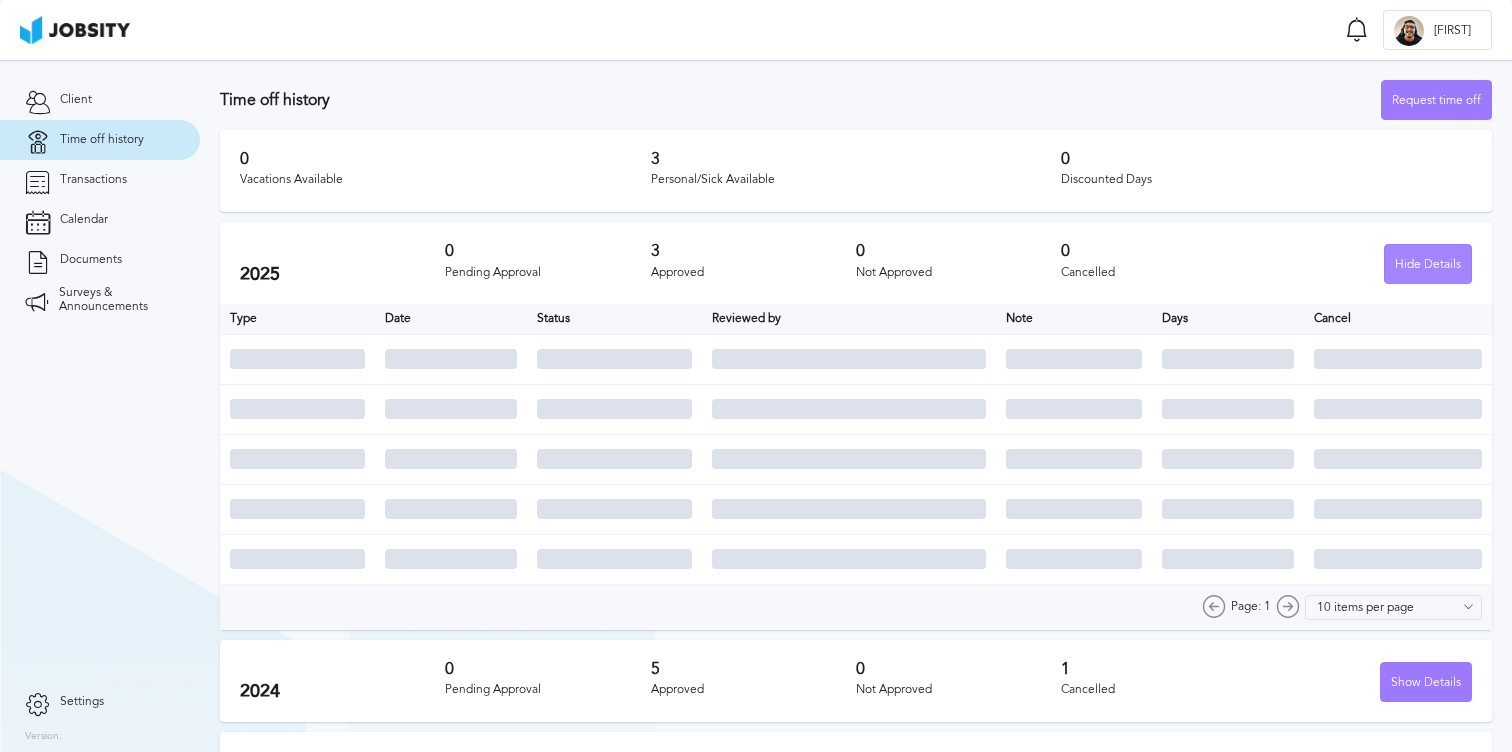 click on "Hide Details" at bounding box center [1428, 265] 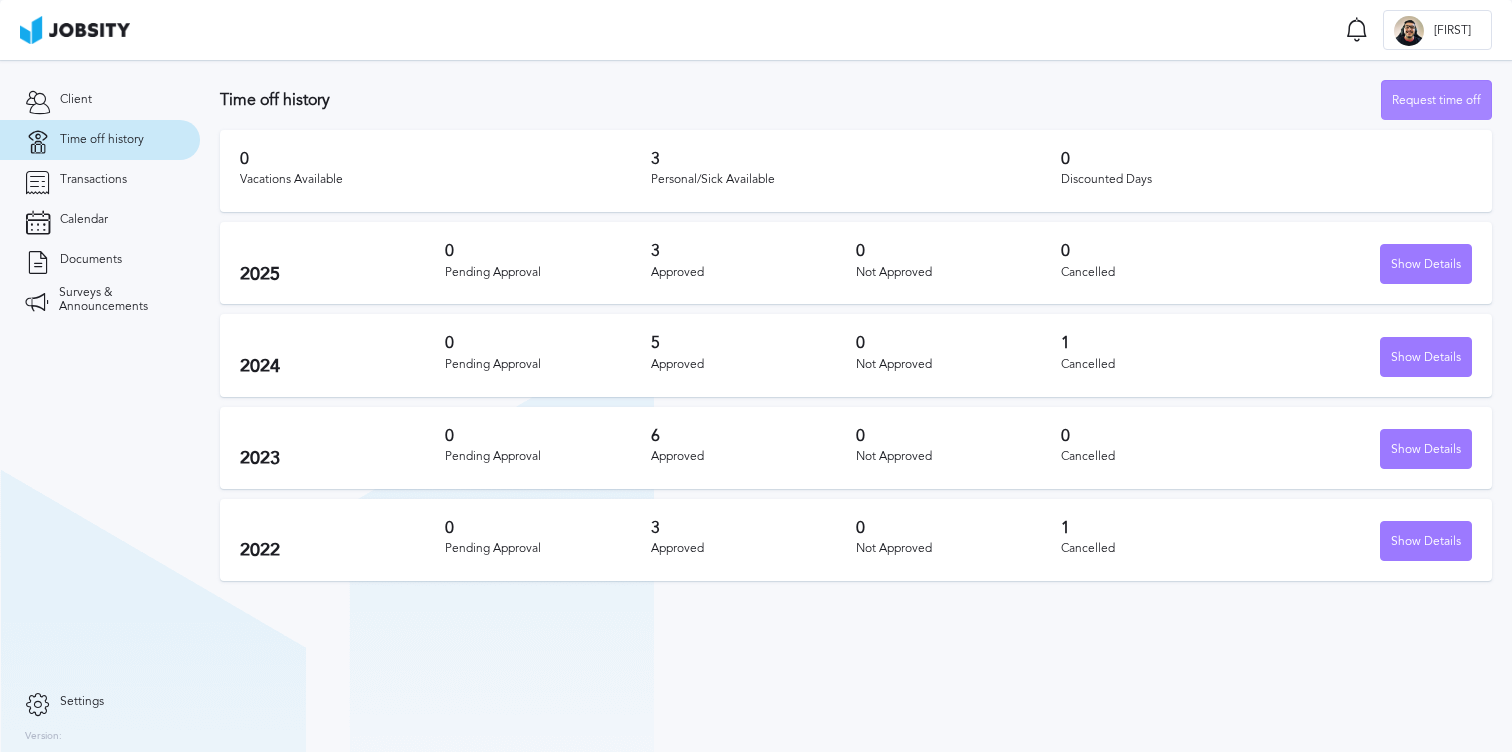 click on "Request time off" at bounding box center (1436, 101) 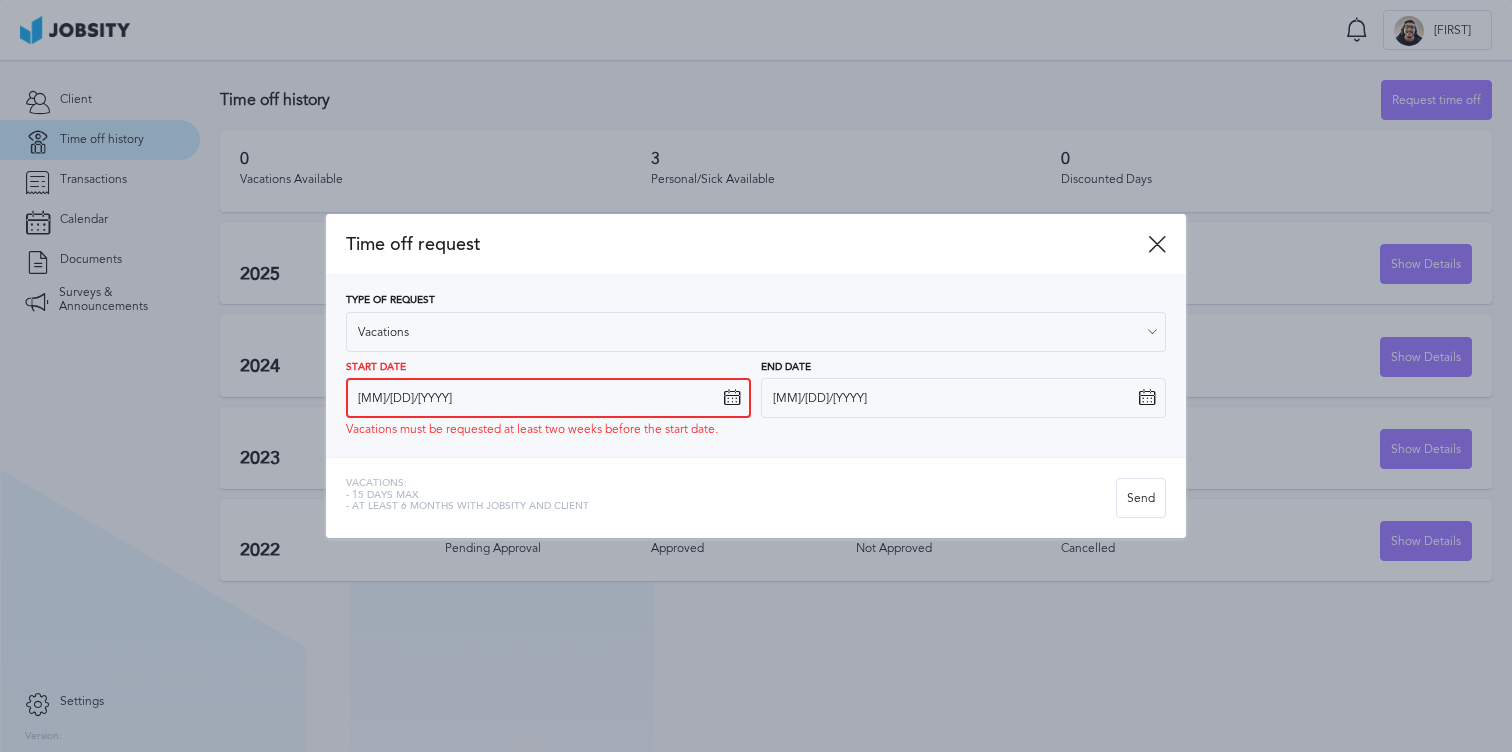click on "[MM]/[DD]/[YYYY]" at bounding box center (548, 398) 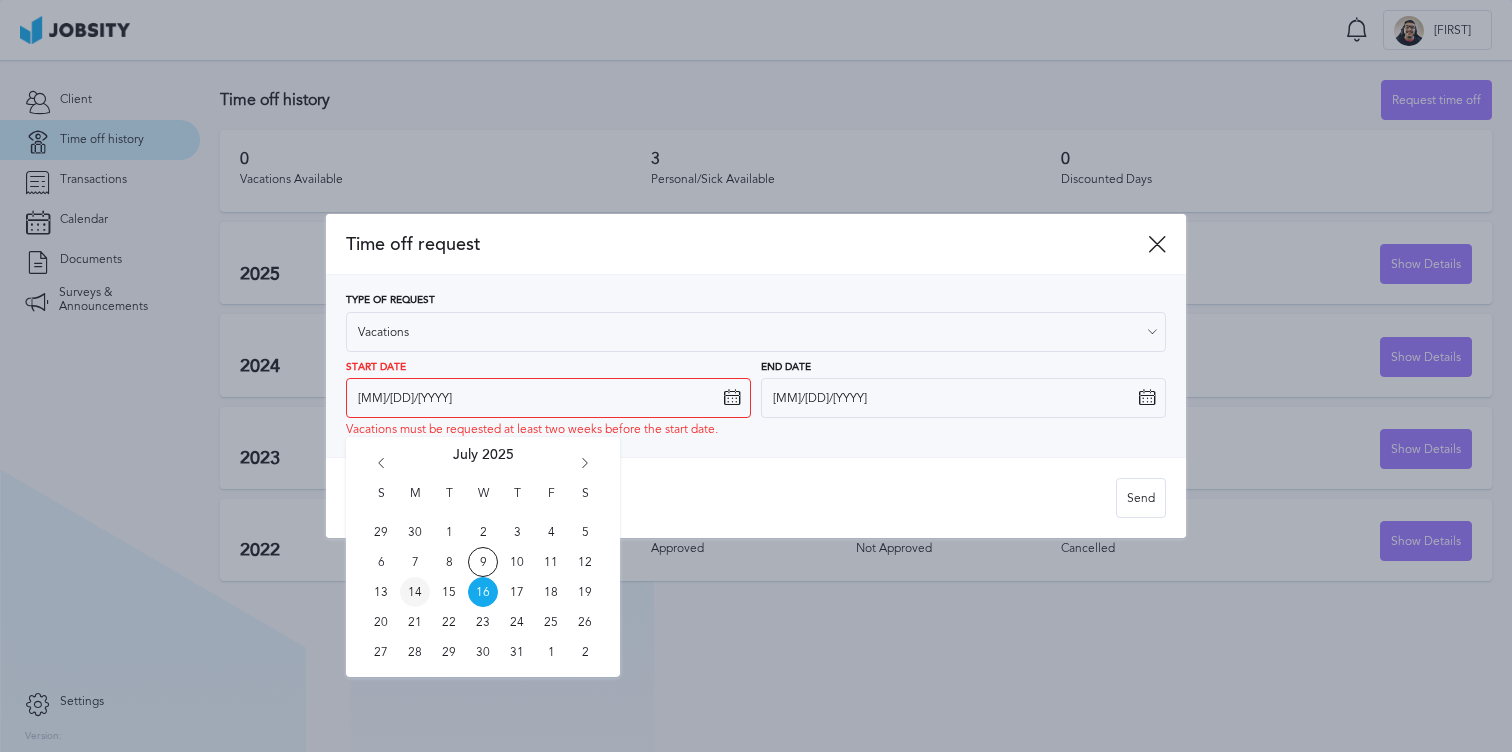 click on "14" at bounding box center (415, 592) 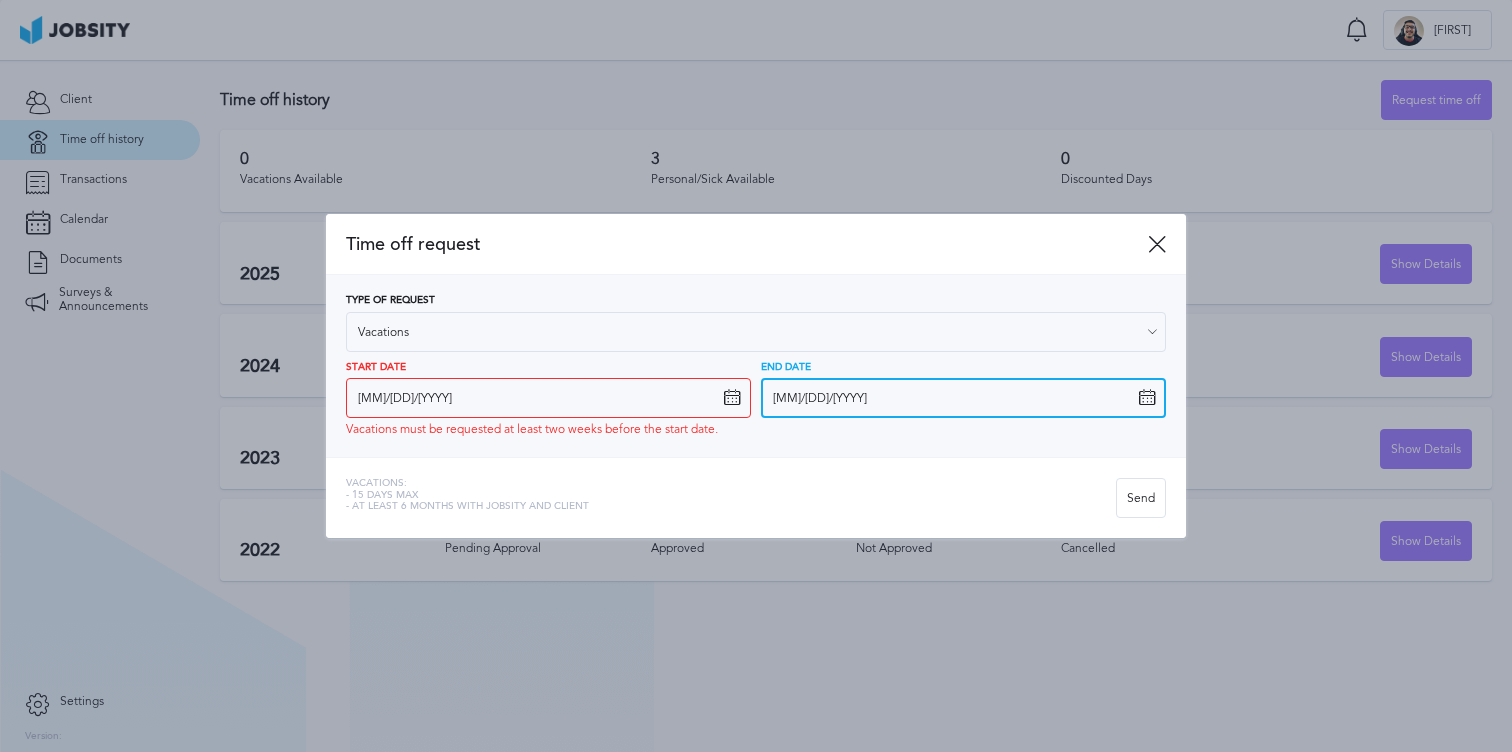 click on "[MM]/[DD]/[YYYY]" at bounding box center (963, 398) 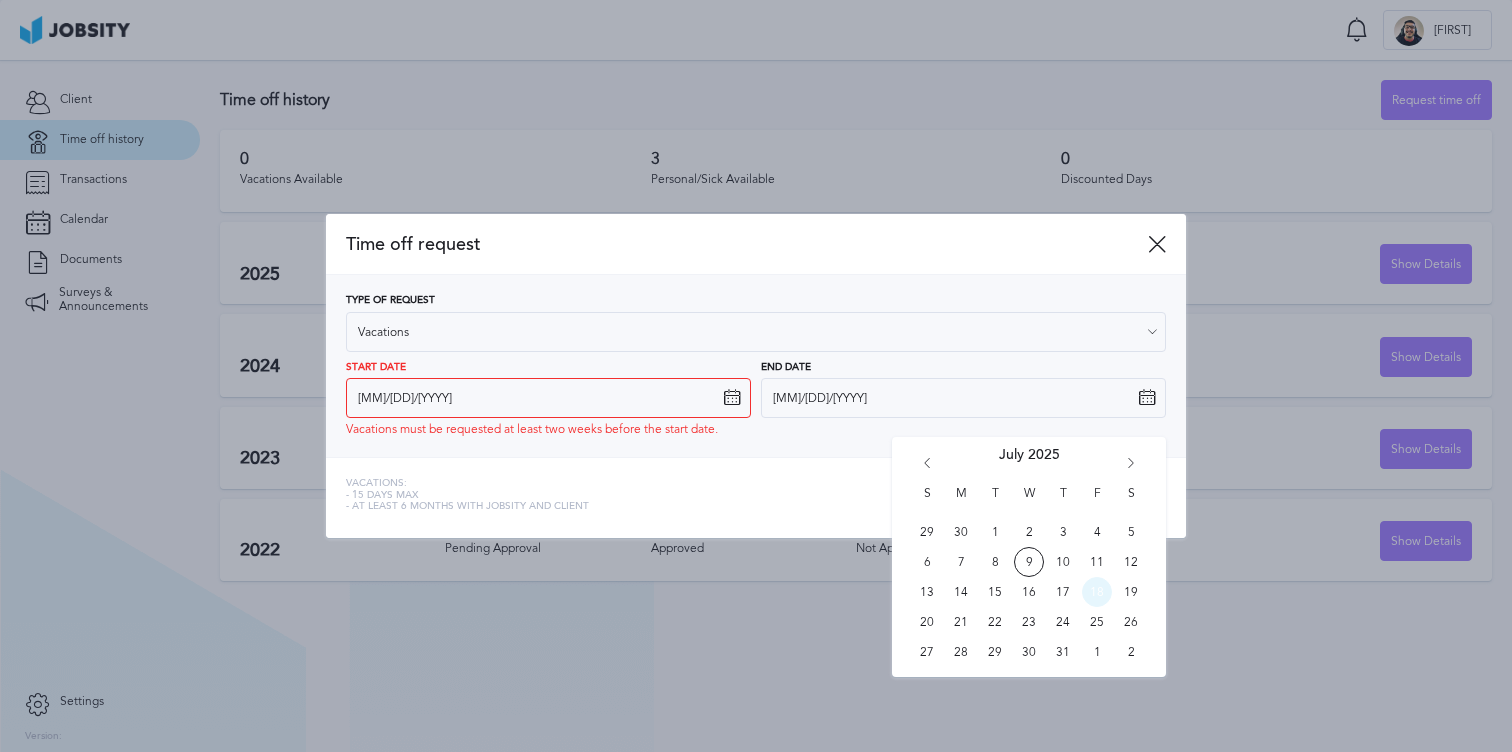 click on "18" at bounding box center (1097, 592) 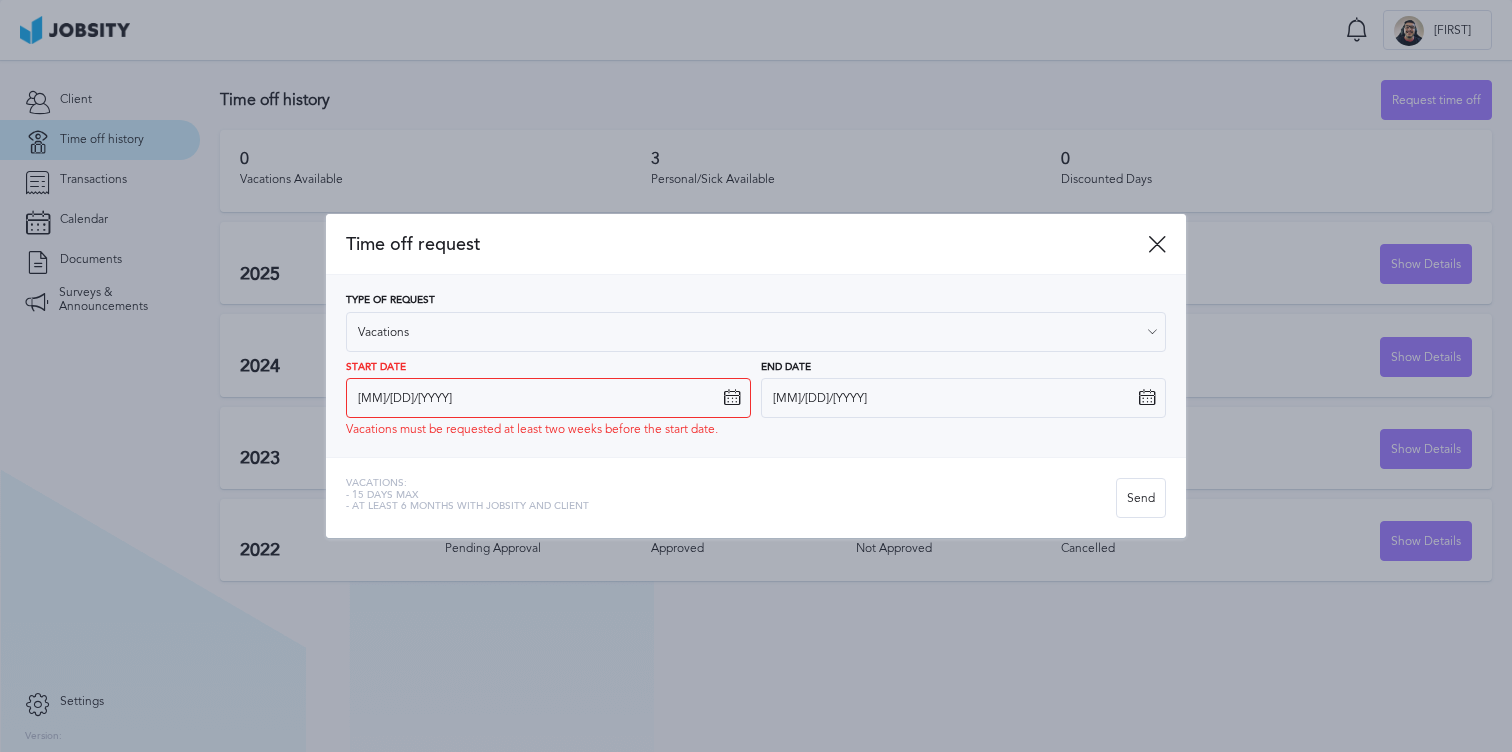 click on "Vacations: - 15 days max - At least 6 months with jobsity and client Send" at bounding box center (756, 497) 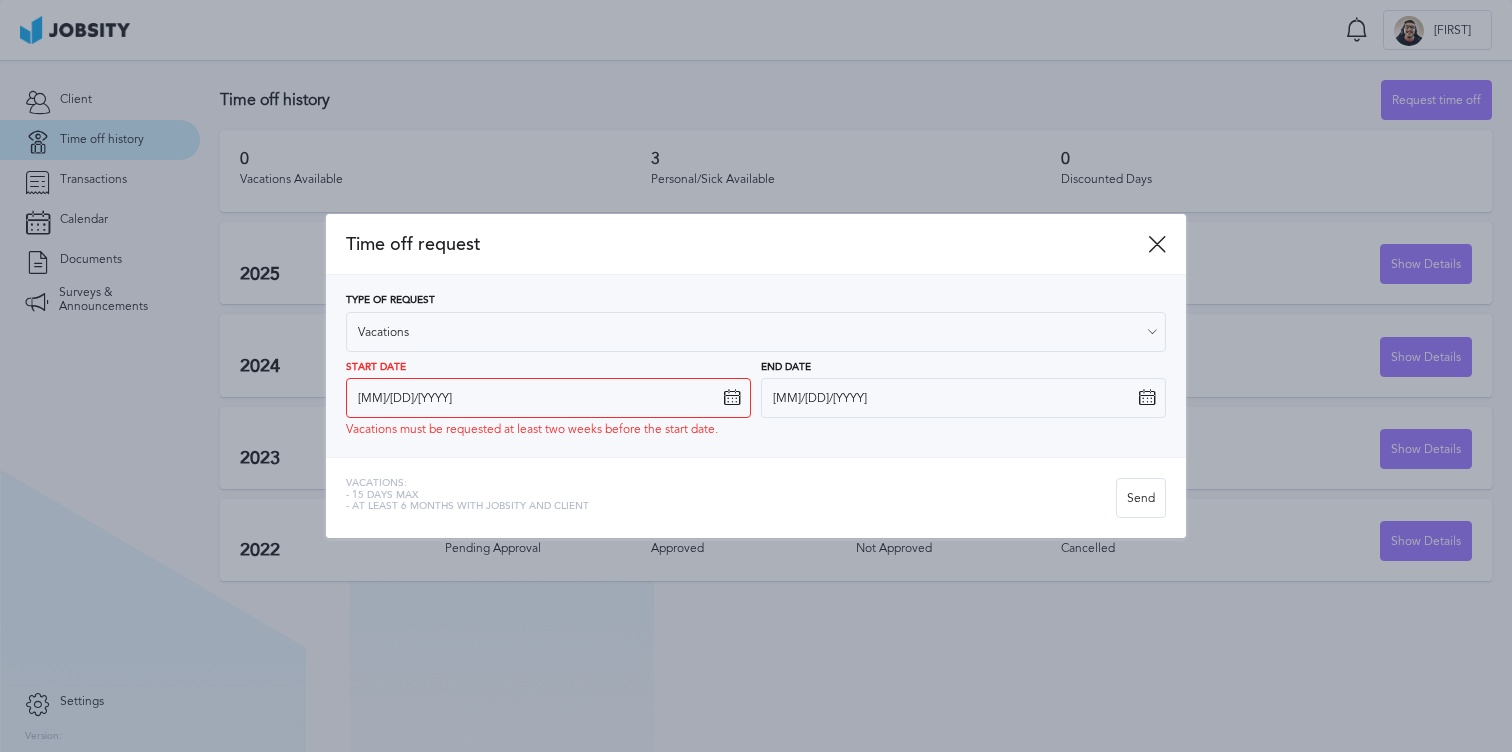 click on "Vacations: - 15 days max - At least 6 months with jobsity and client Send" at bounding box center [756, 497] 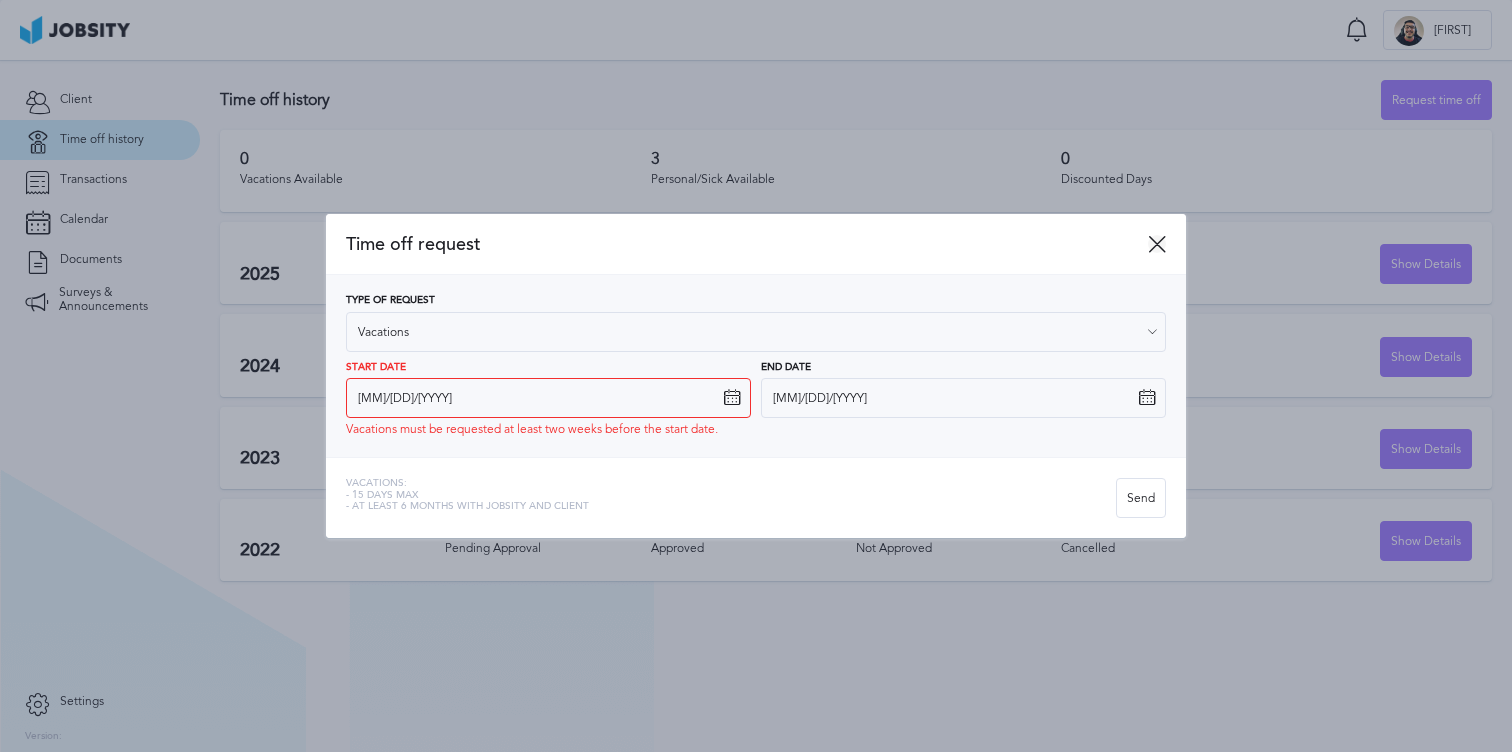 click at bounding box center (1157, 244) 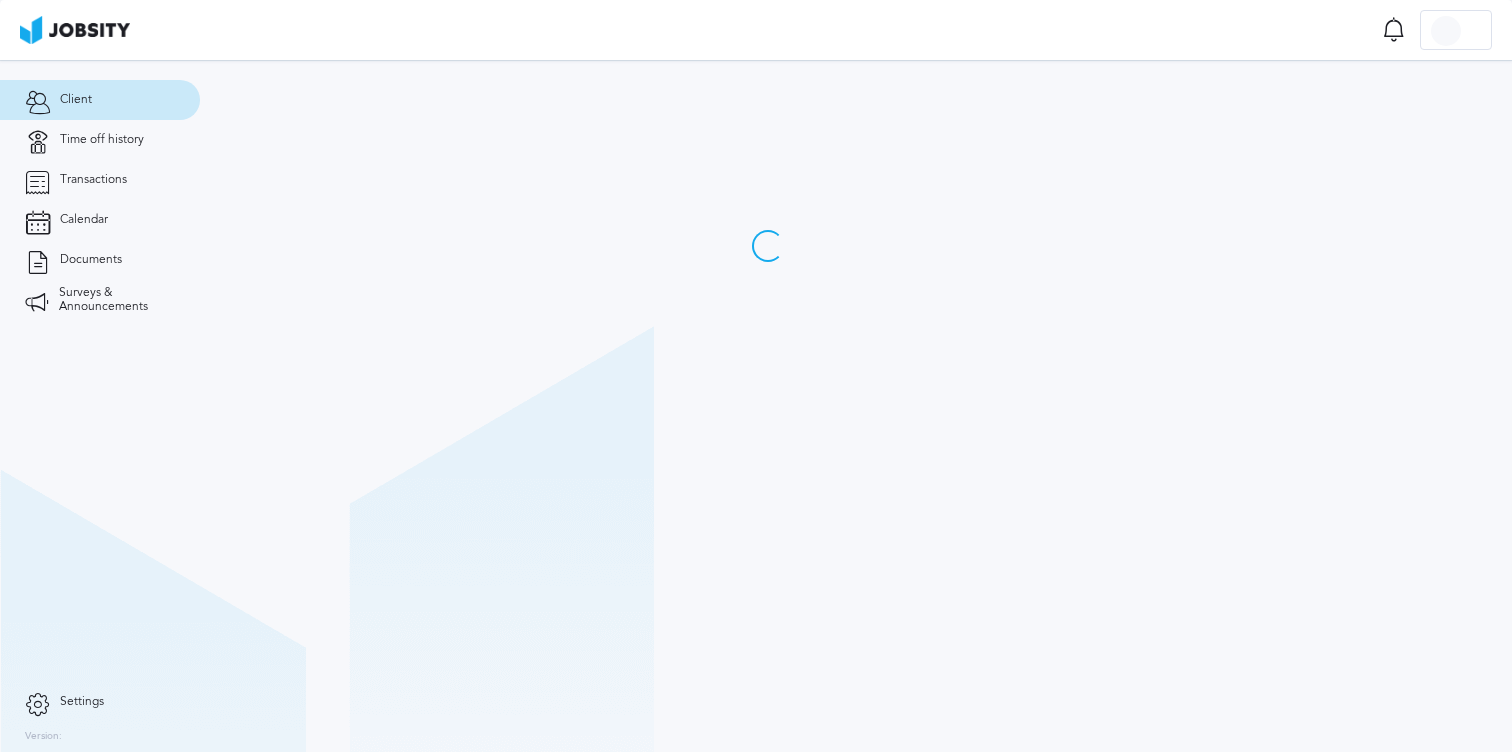 scroll, scrollTop: 0, scrollLeft: 0, axis: both 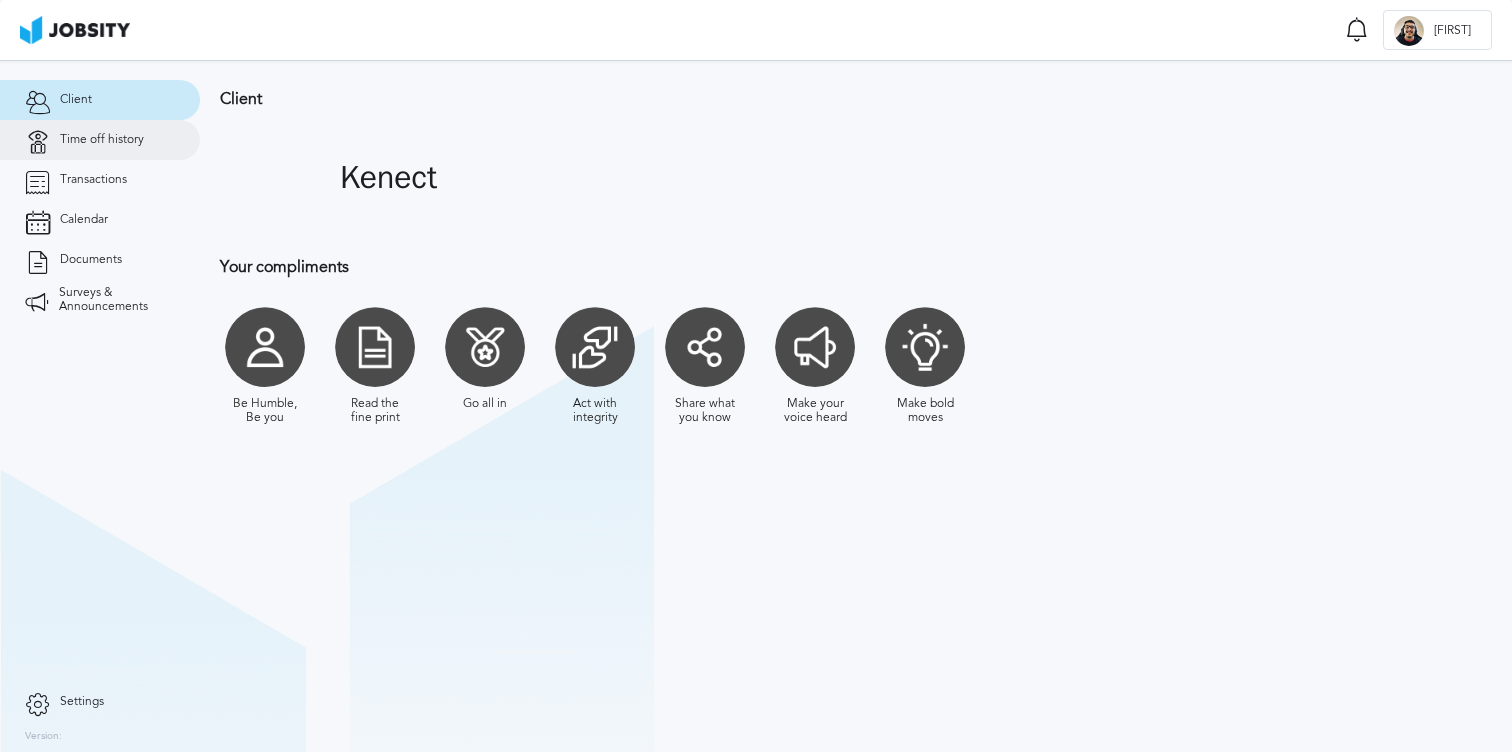 click on "Time off history" at bounding box center (102, 140) 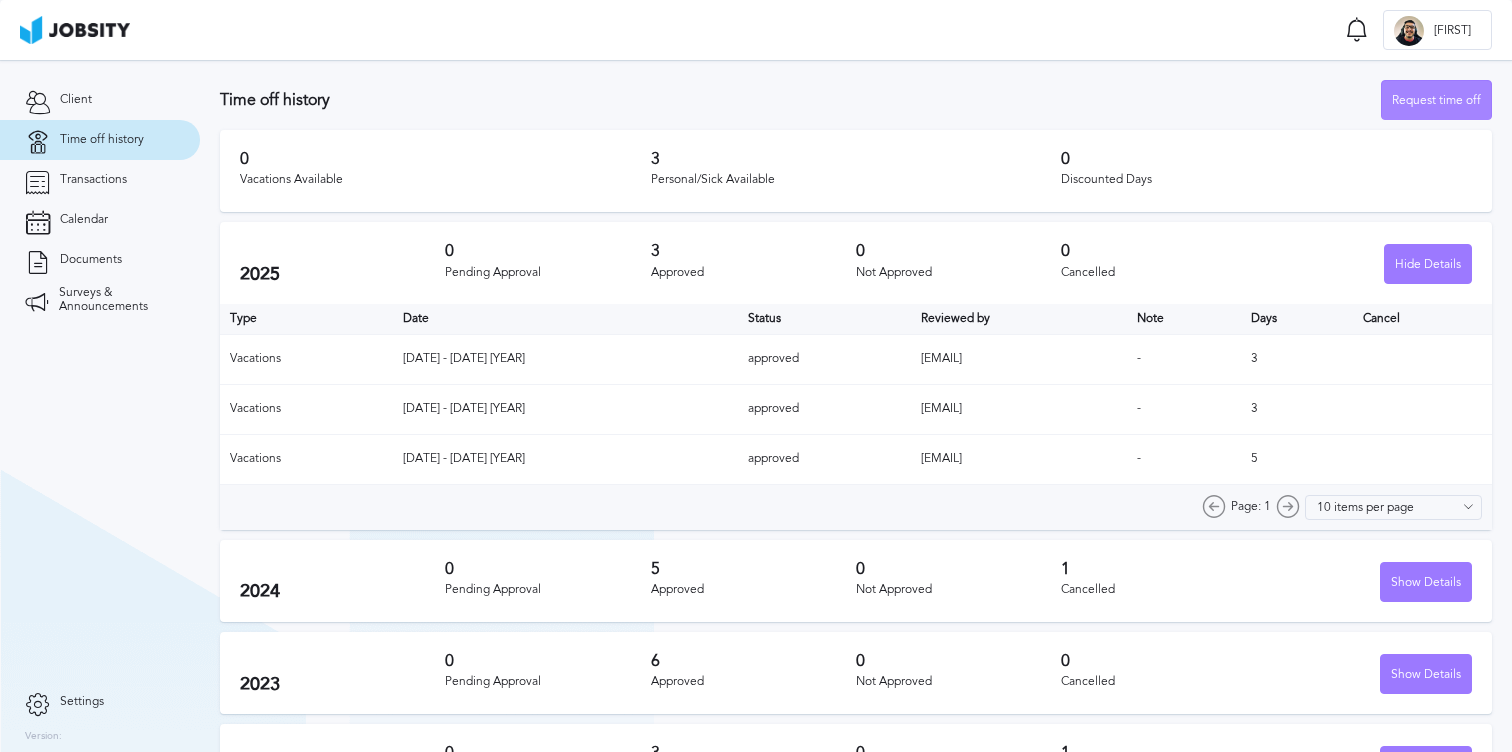 click on "Request time off" at bounding box center (1436, 101) 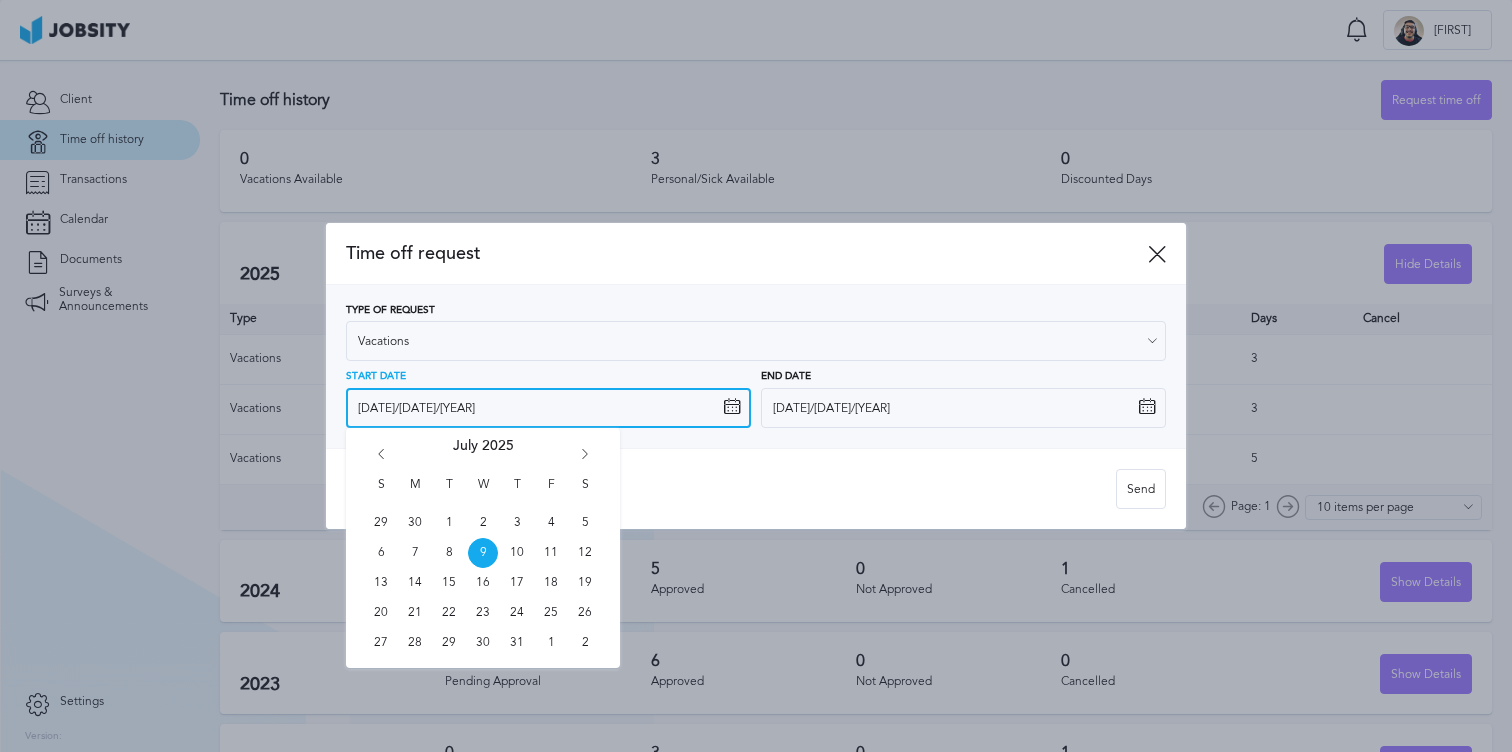 click on "[MM]/[DD]/[YYYY]" at bounding box center [548, 408] 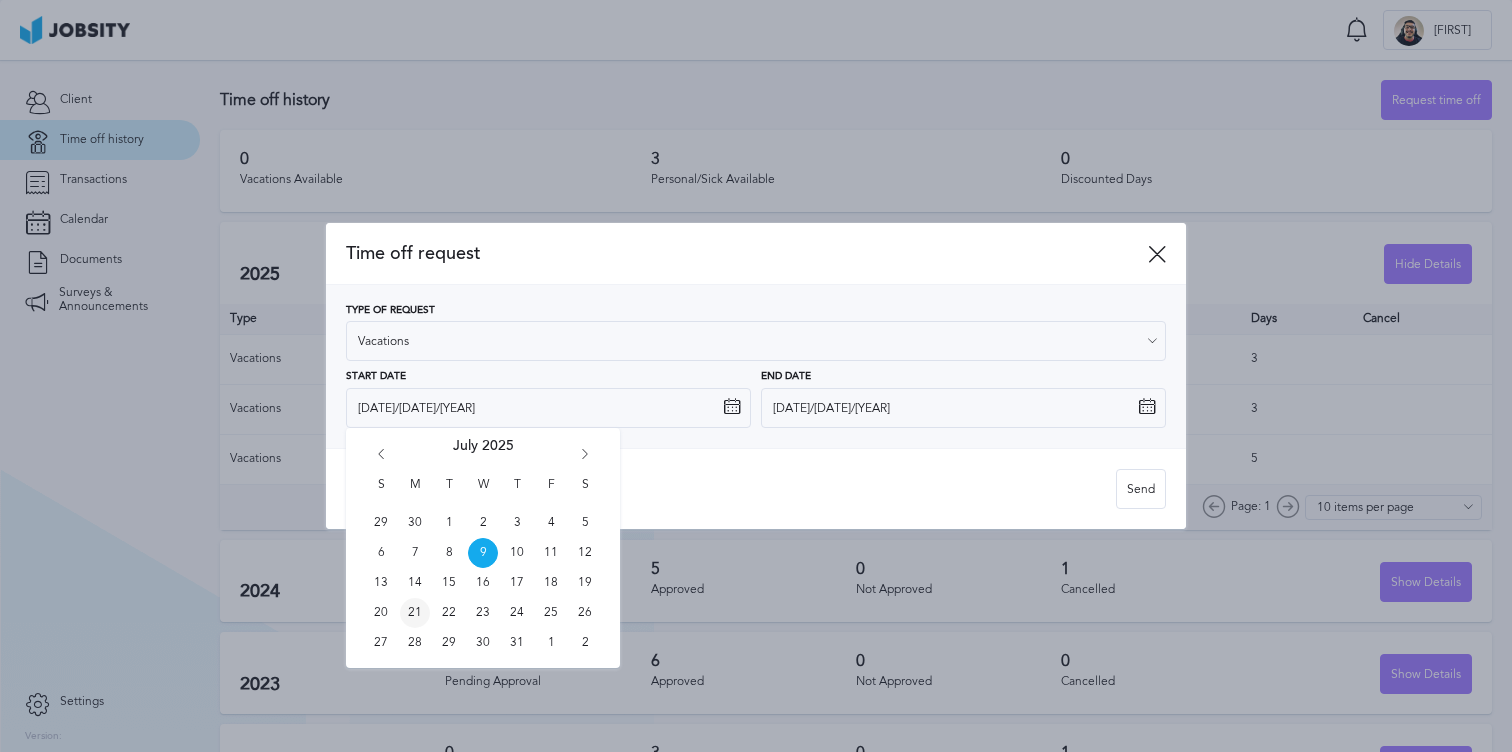 click on "21" at bounding box center [415, 613] 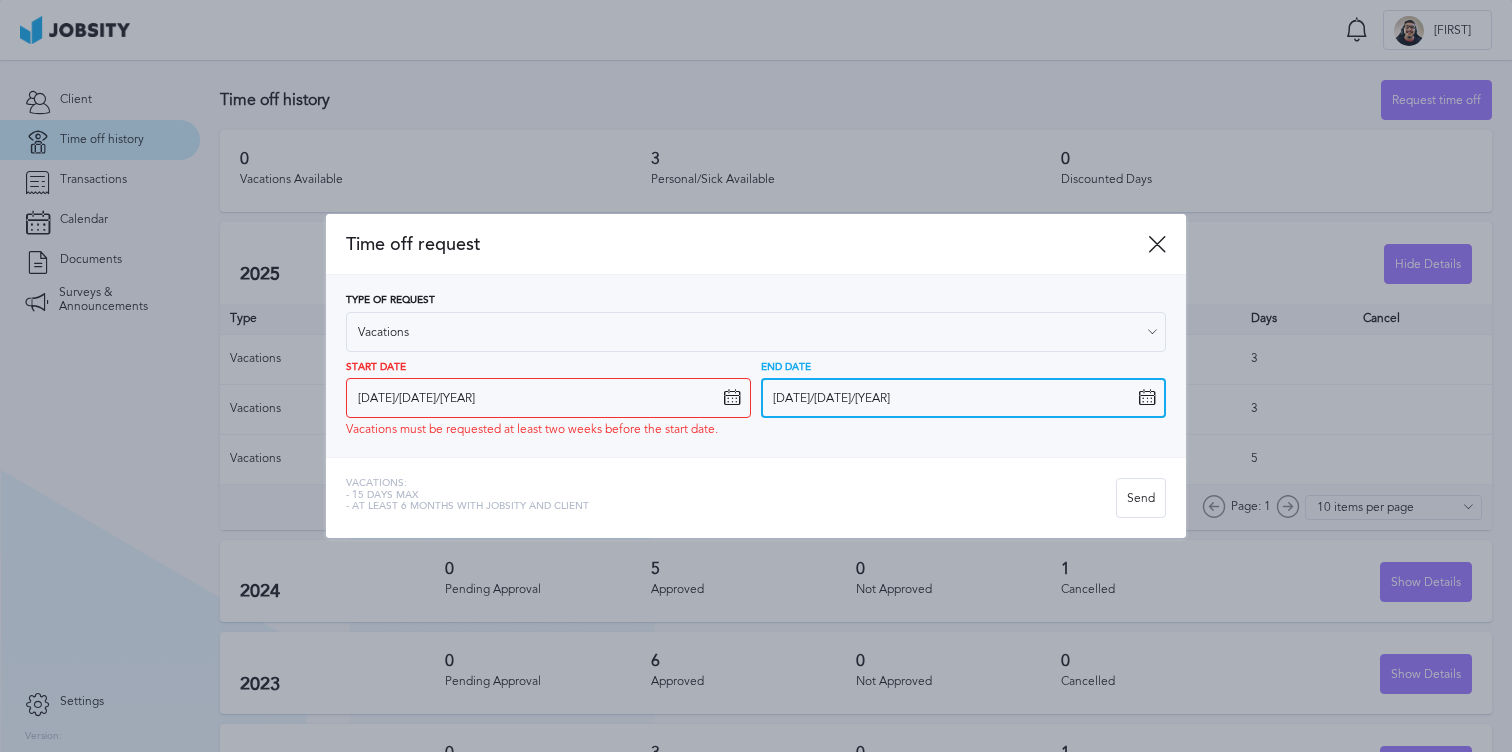 click on "[MM]/[DD]/[YYYY]" at bounding box center (963, 398) 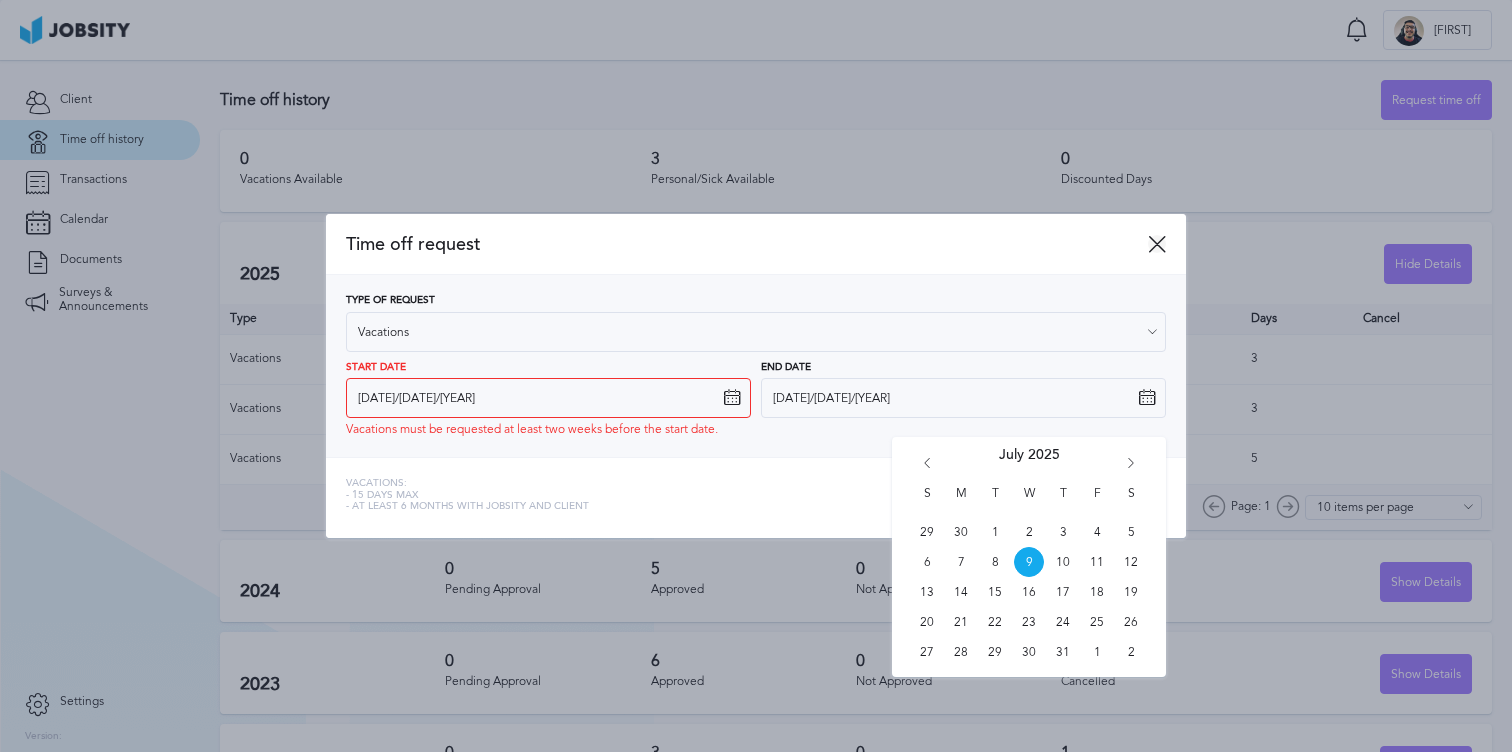 click at bounding box center [1157, 244] 